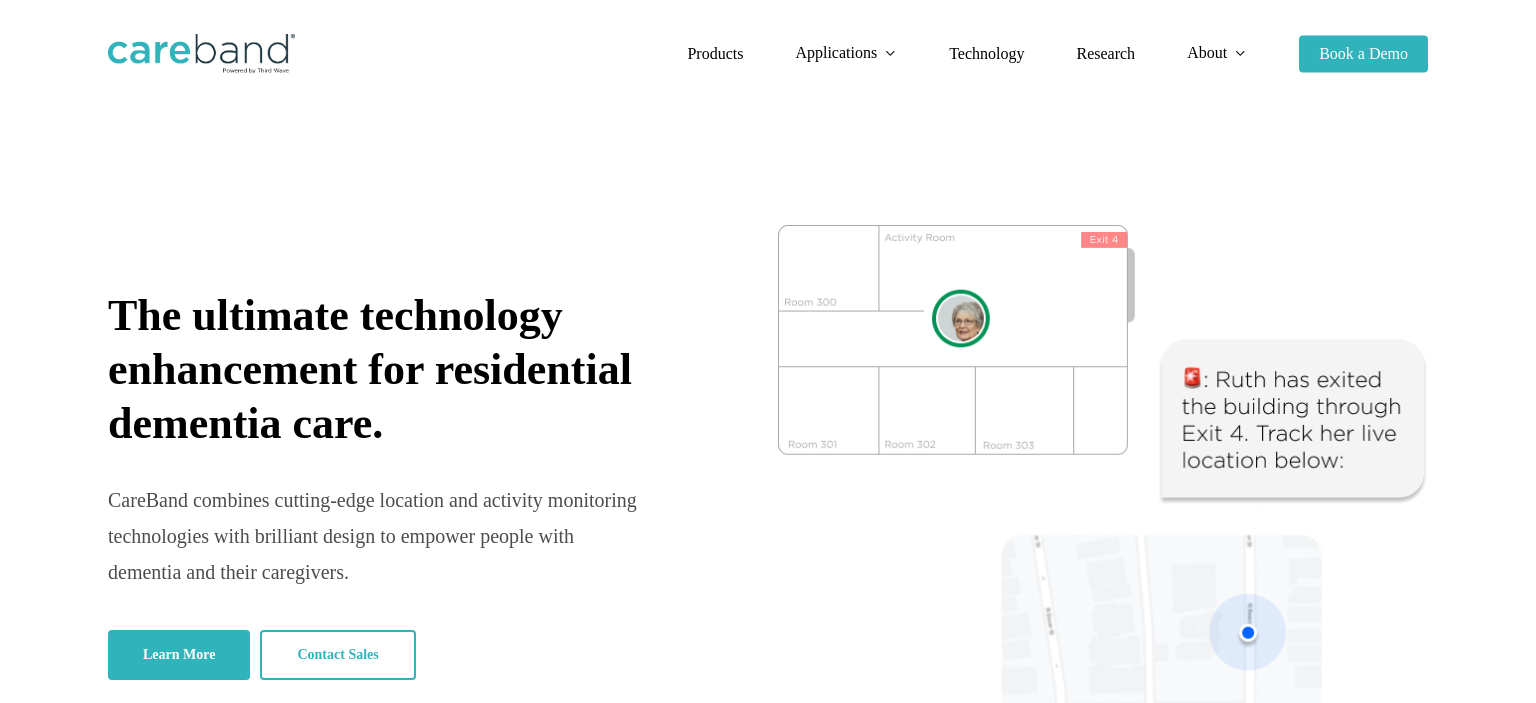 scroll, scrollTop: 0, scrollLeft: 0, axis: both 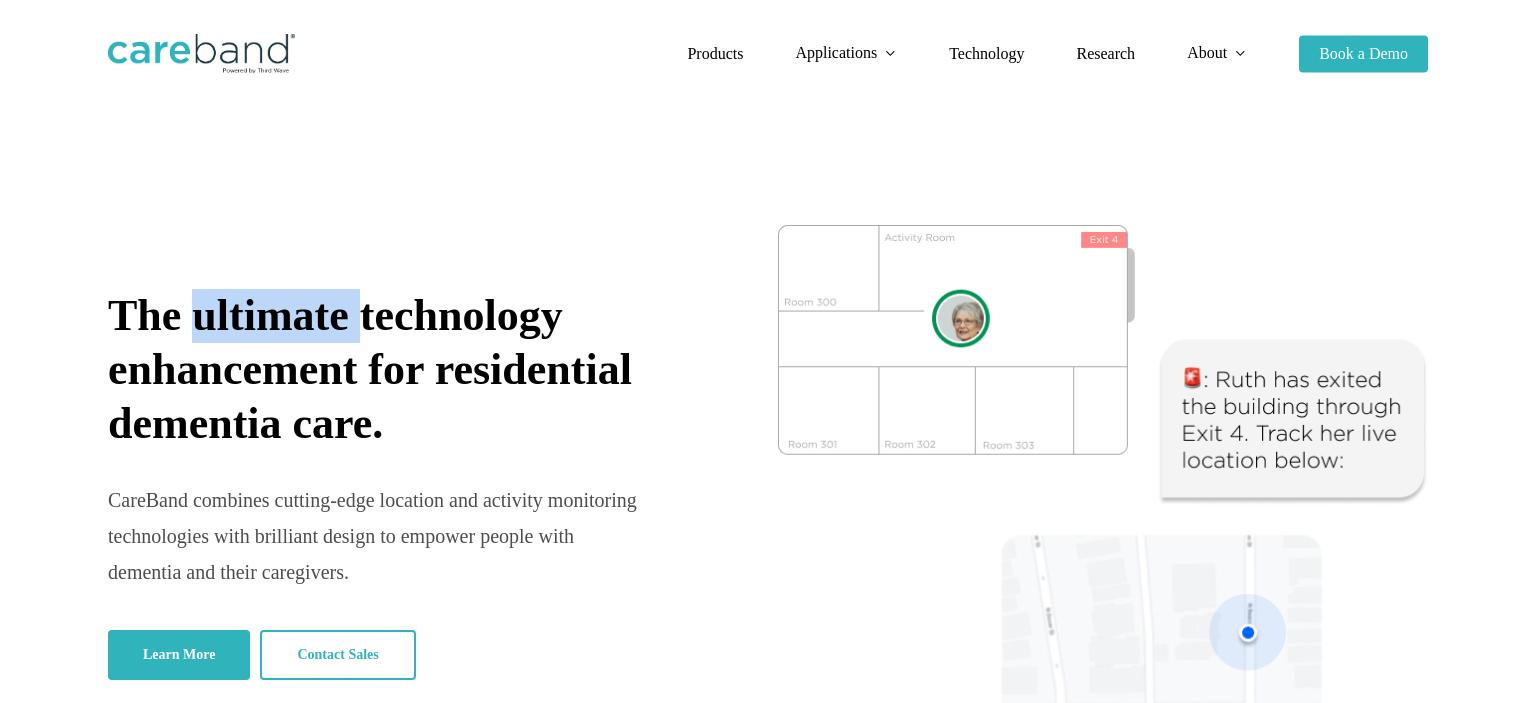 click on "The ultimate technology enhancement for residential dementia care." at bounding box center [370, 369] 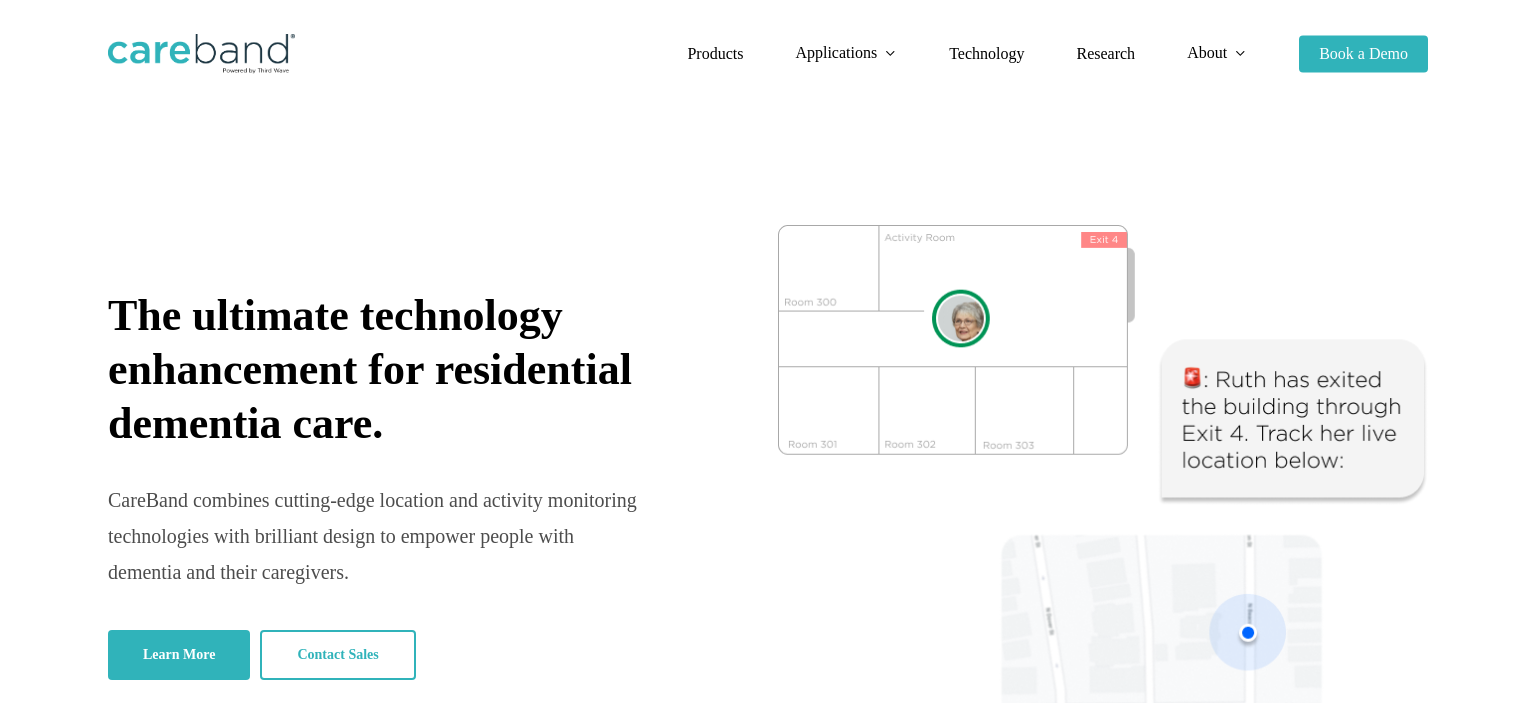 click on "The ultimate technology enhancement for residential dementia care." at bounding box center (370, 369) 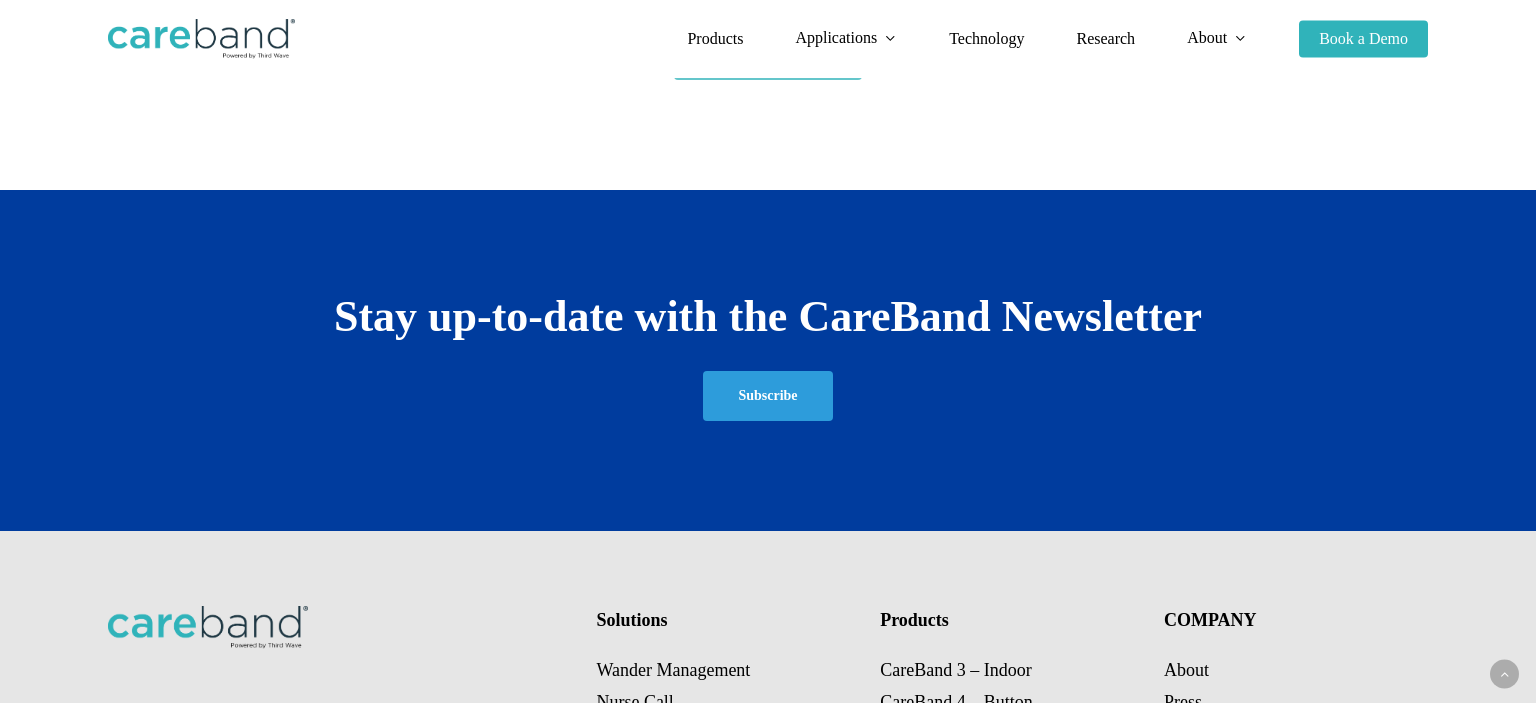scroll, scrollTop: 3732, scrollLeft: 0, axis: vertical 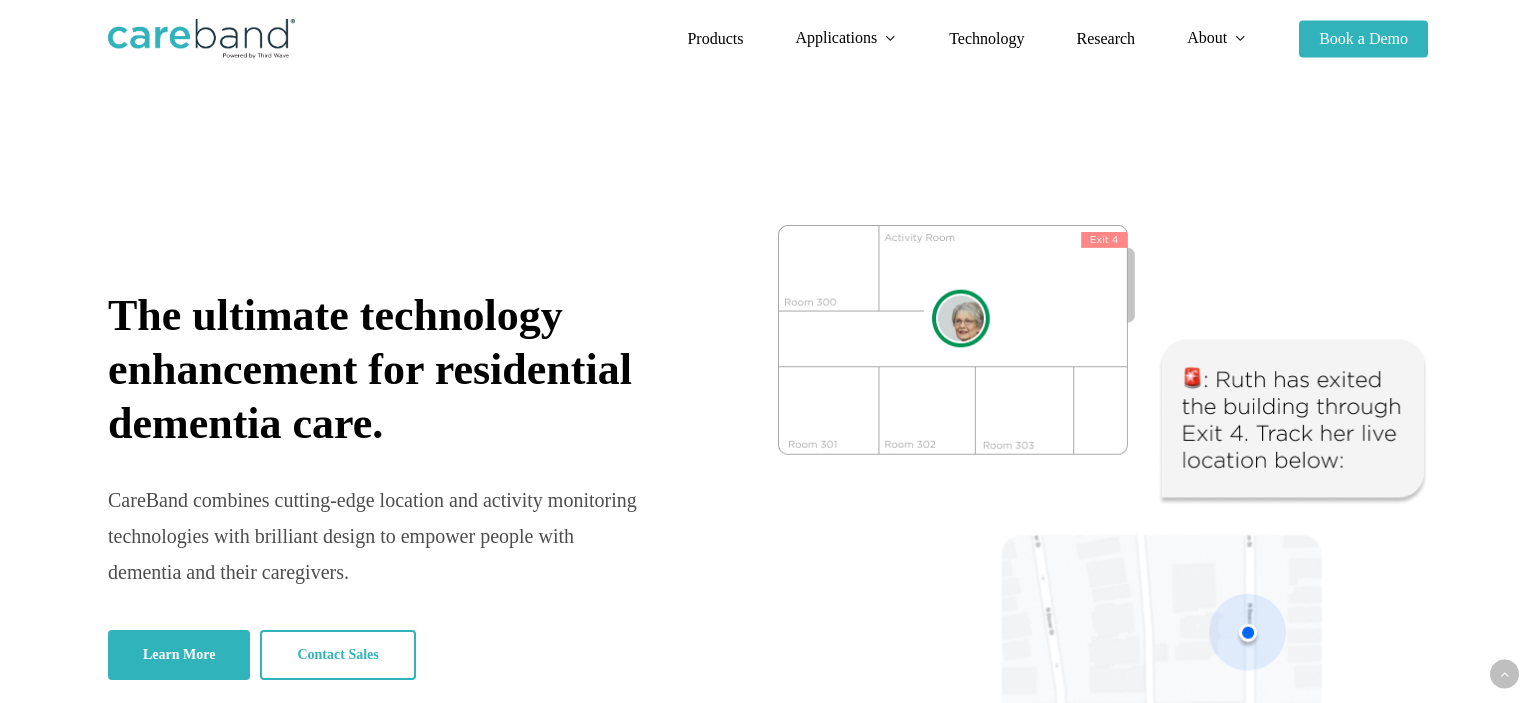 drag, startPoint x: 526, startPoint y: 626, endPoint x: 546, endPoint y: 173, distance: 453.44128 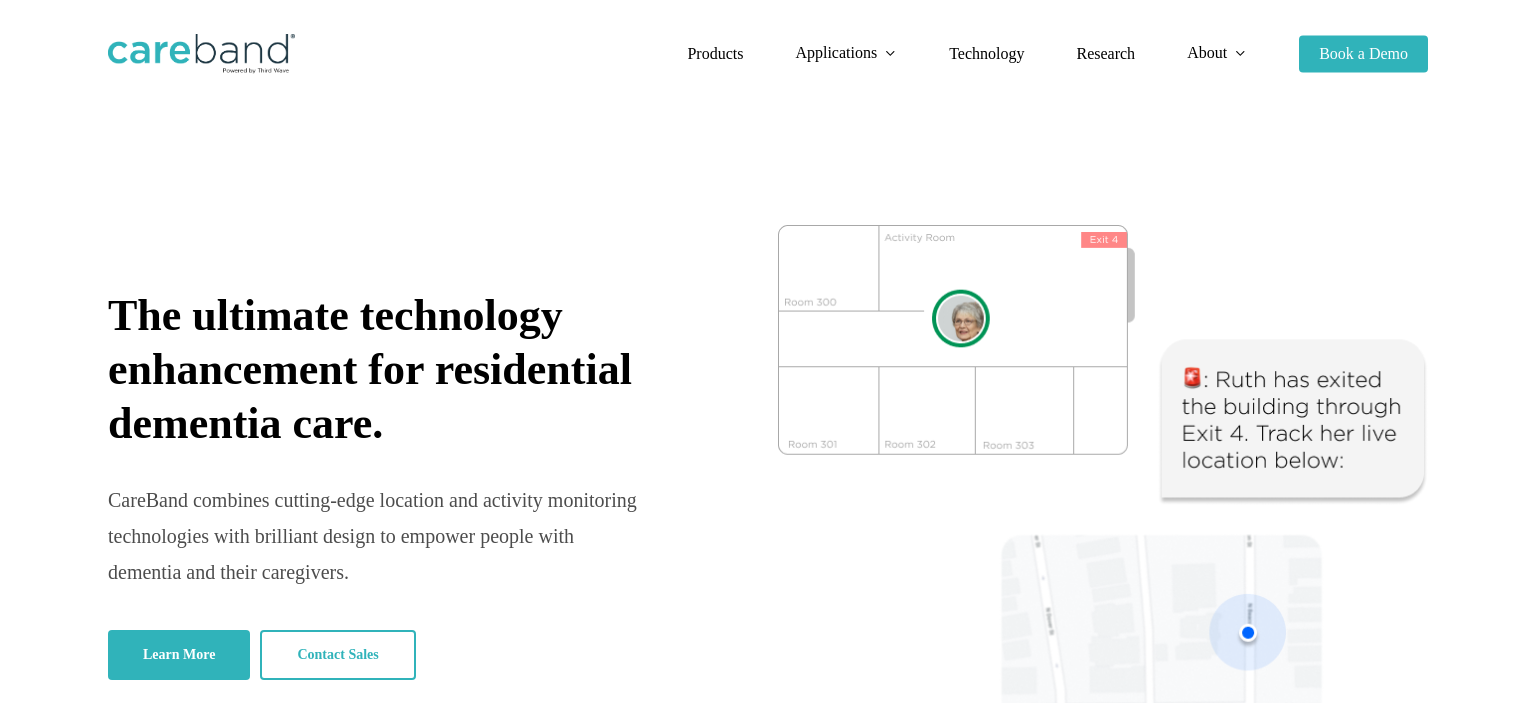 click on "The ultimate technology enhancement for residential dementia care." at bounding box center [370, 369] 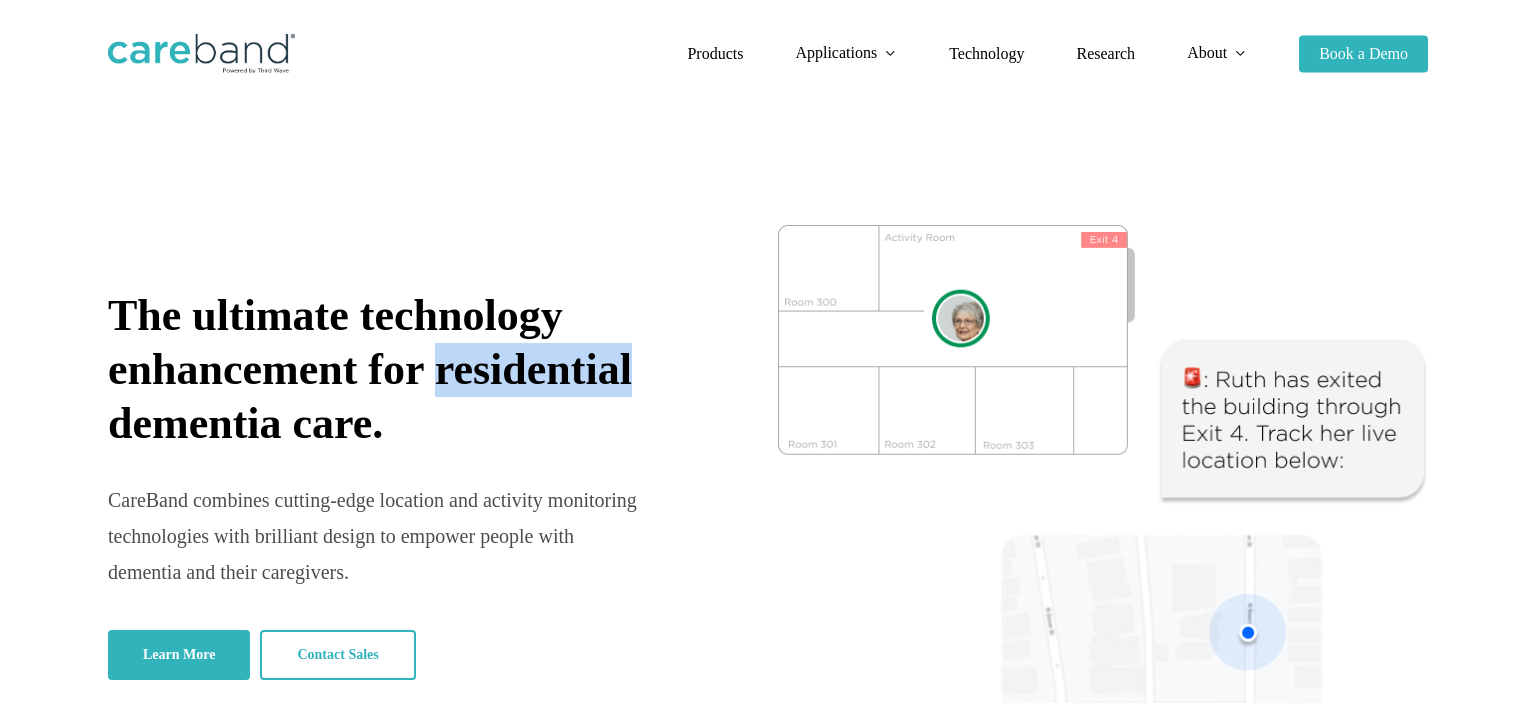 click on "The ultimate technology enhancement for residential dementia care." at bounding box center (370, 369) 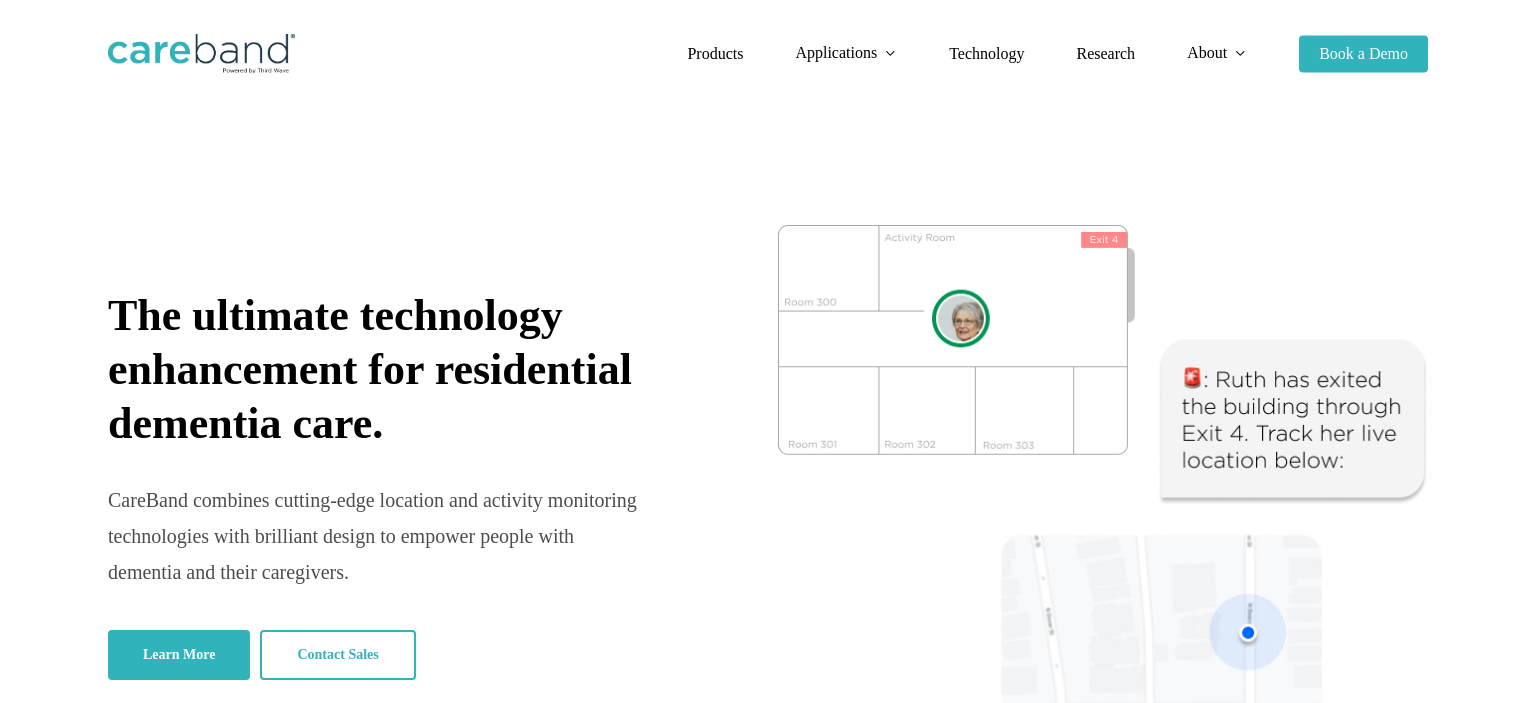 click on "The ultimate technology enhancement for residential dementia care." at bounding box center [370, 369] 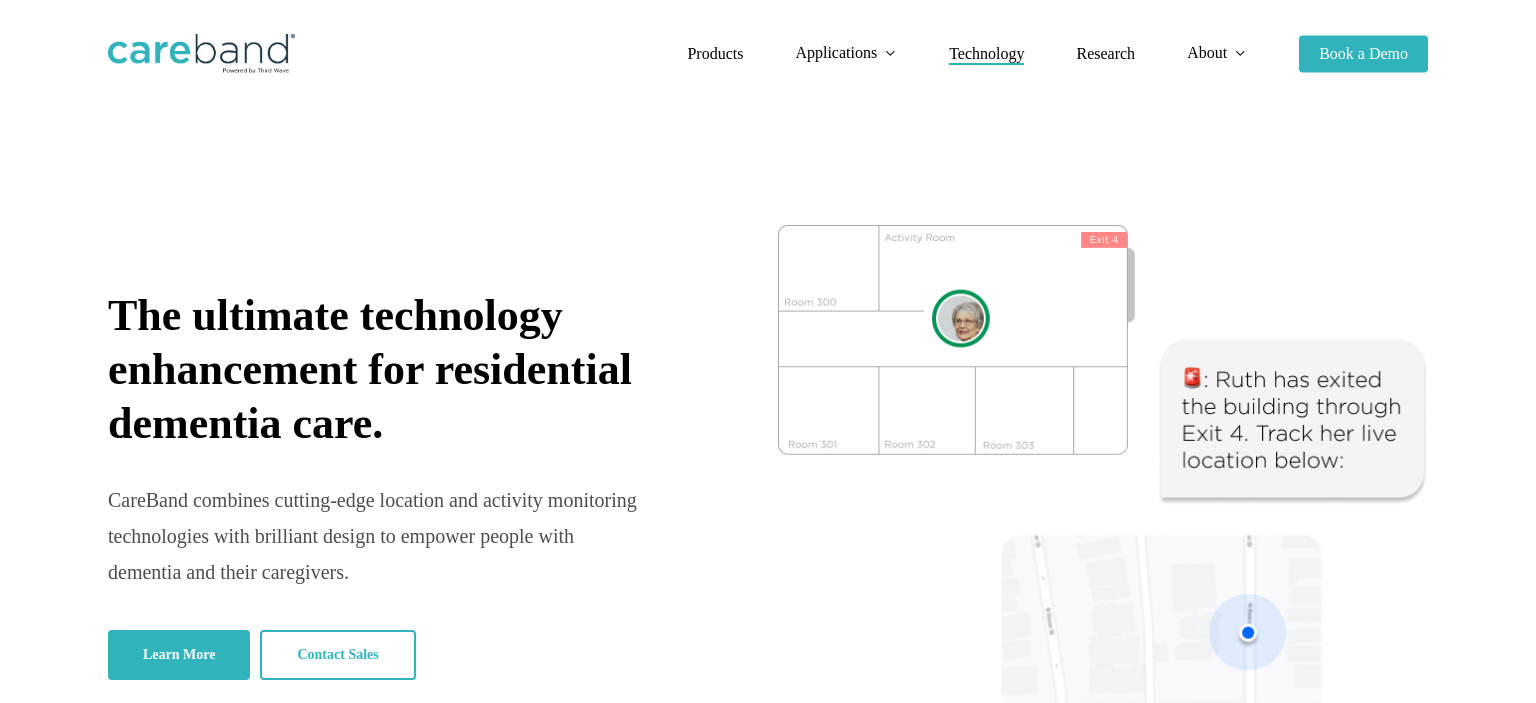 click on "Technology" at bounding box center (986, 53) 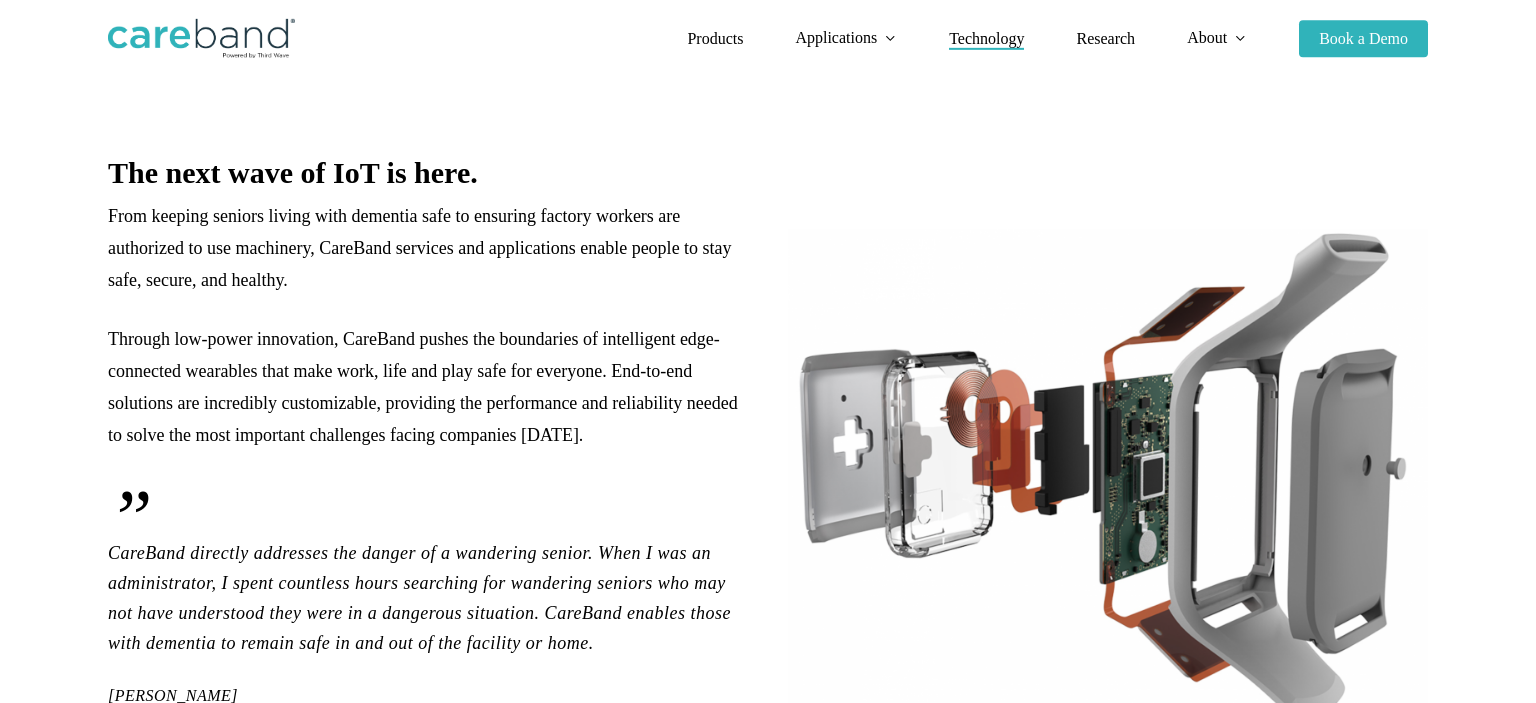 scroll, scrollTop: 0, scrollLeft: 0, axis: both 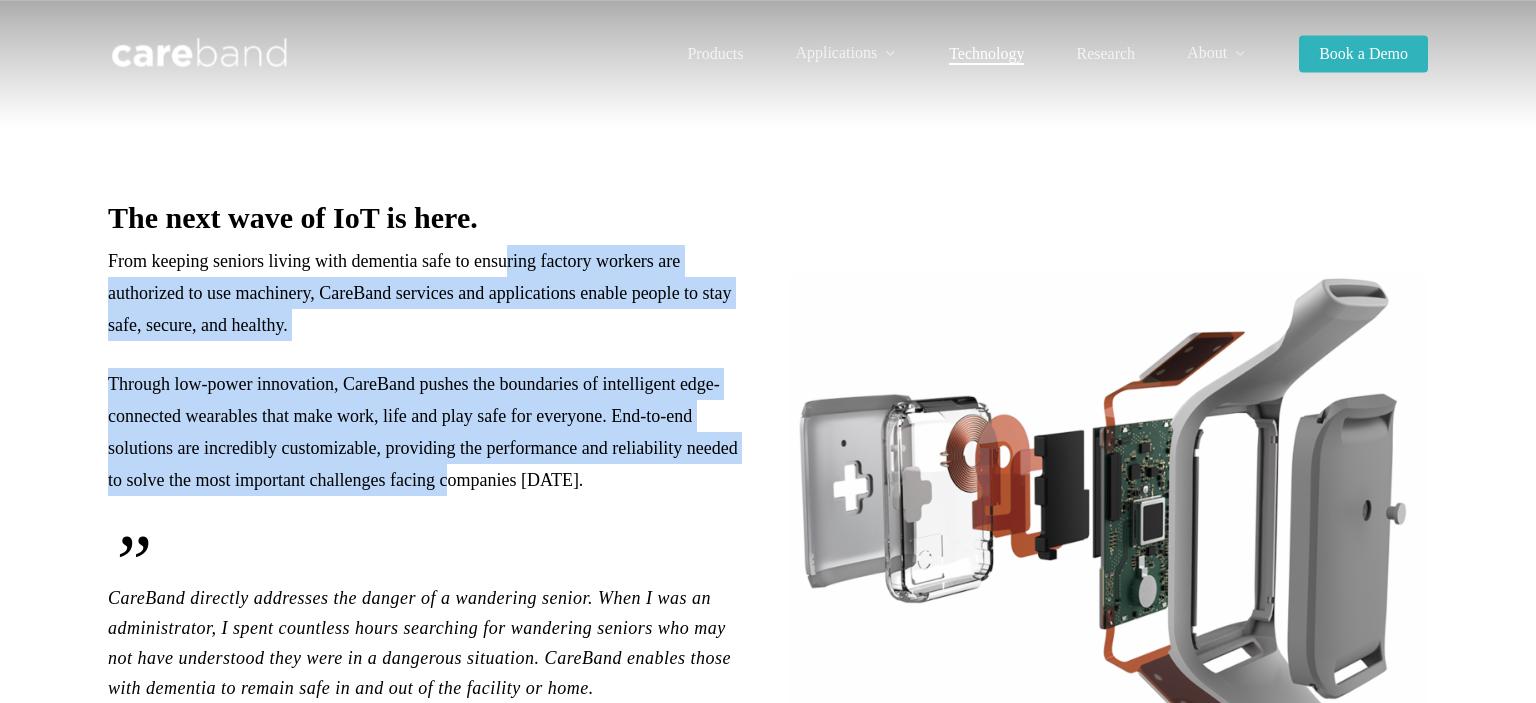 drag, startPoint x: 446, startPoint y: 486, endPoint x: 508, endPoint y: 252, distance: 242.07437 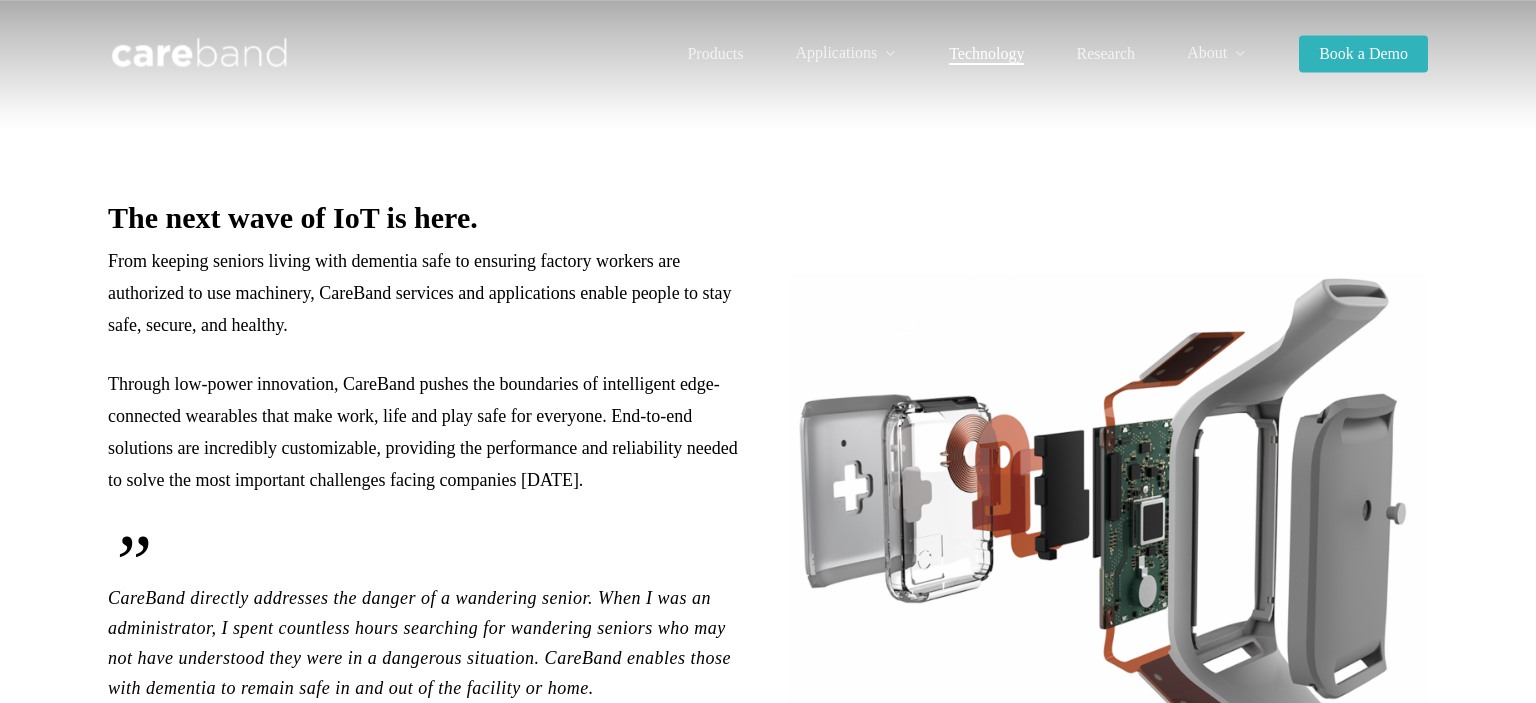 click on "From keeping seniors living with dementia safe to ensuring factory workers are authorized to use machinery, CareBand services and applications enable people to stay safe, secure, and healthy." at bounding box center (428, 306) 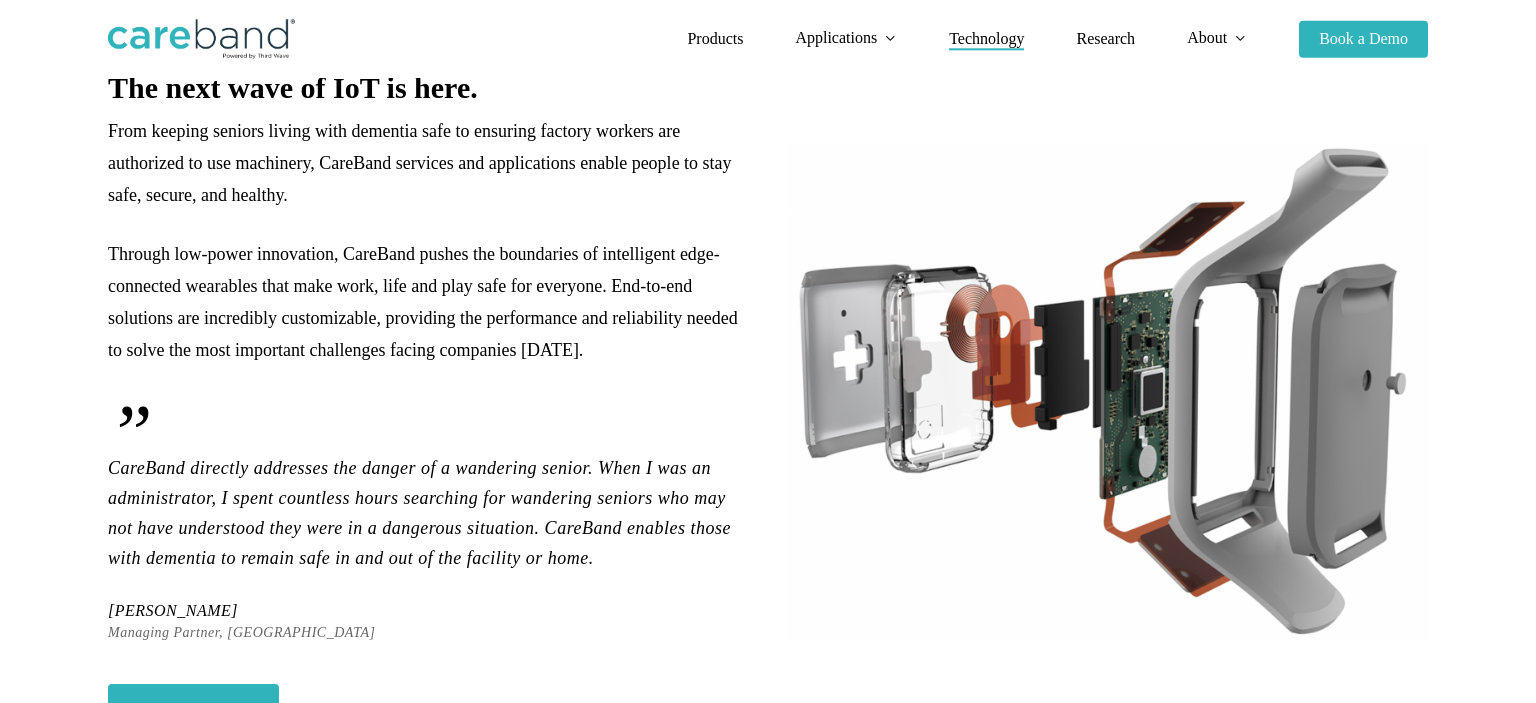 drag, startPoint x: 227, startPoint y: 239, endPoint x: 226, endPoint y: 268, distance: 29.017237 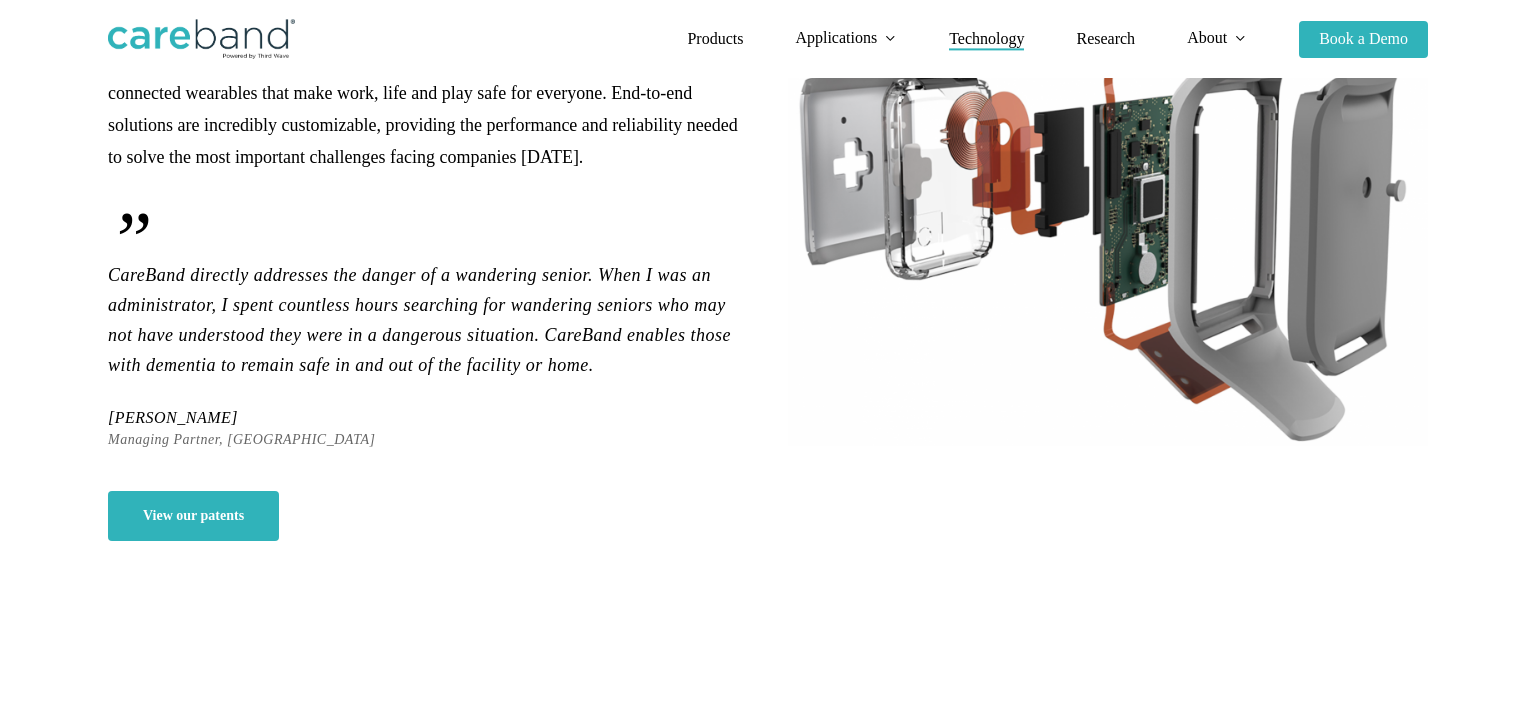 scroll, scrollTop: 331, scrollLeft: 0, axis: vertical 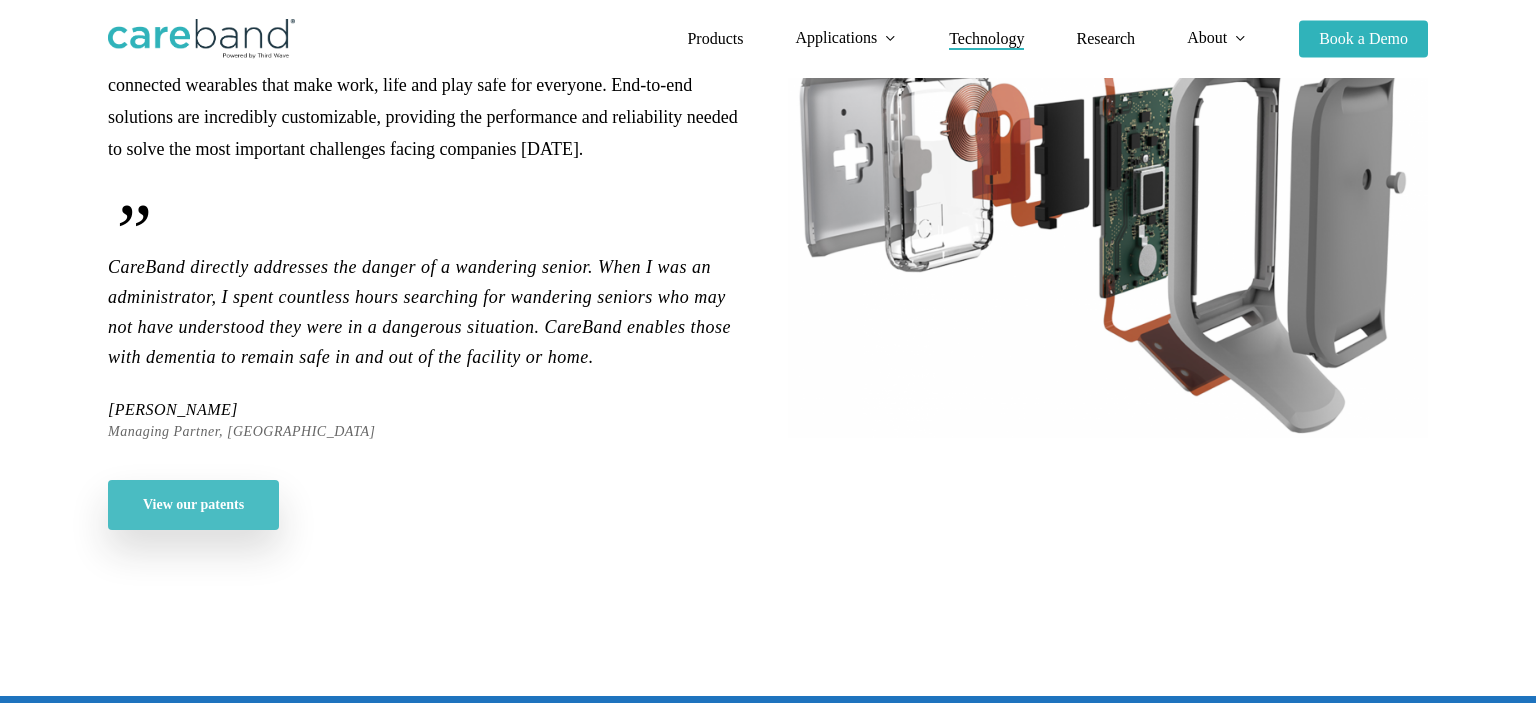 click on "View our patents" at bounding box center (193, 505) 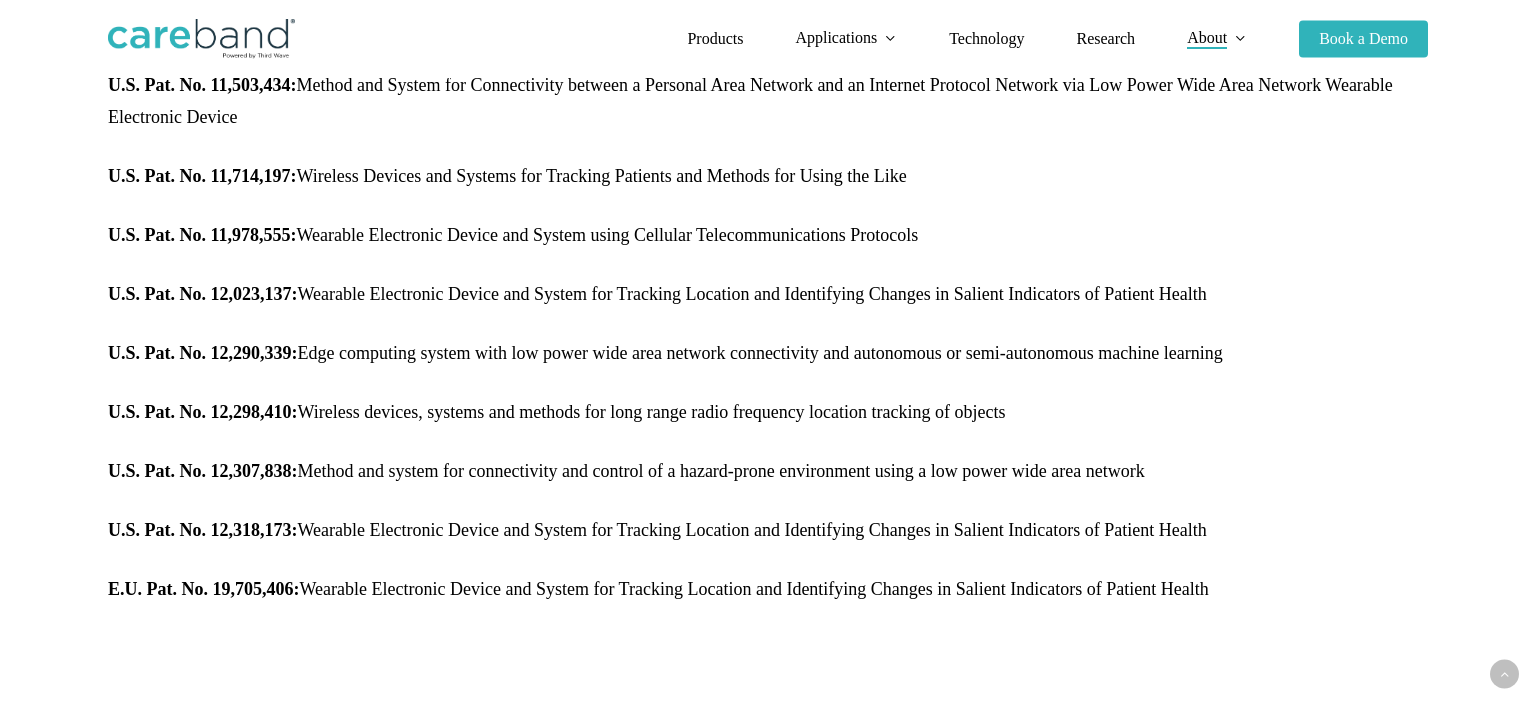 scroll, scrollTop: 712, scrollLeft: 0, axis: vertical 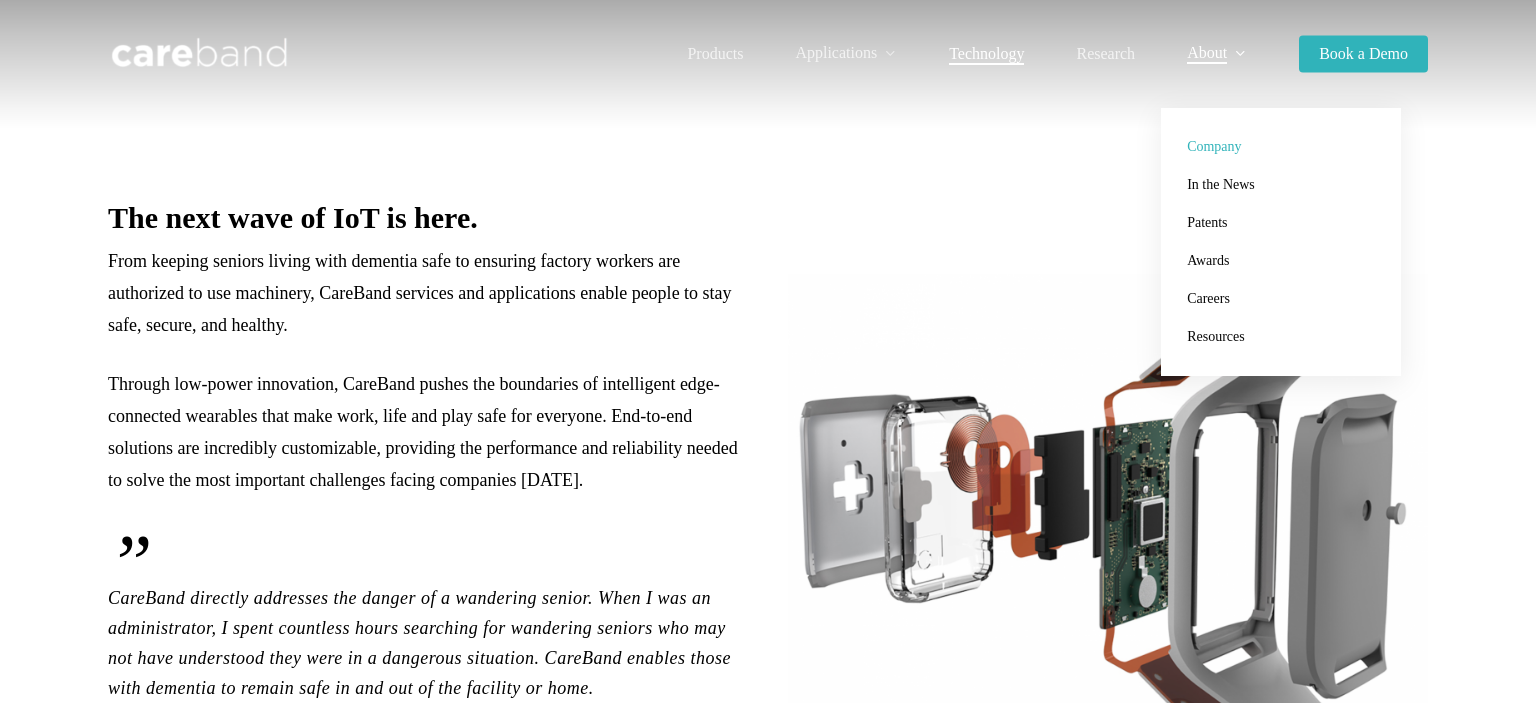 click on "Company" at bounding box center (1214, 146) 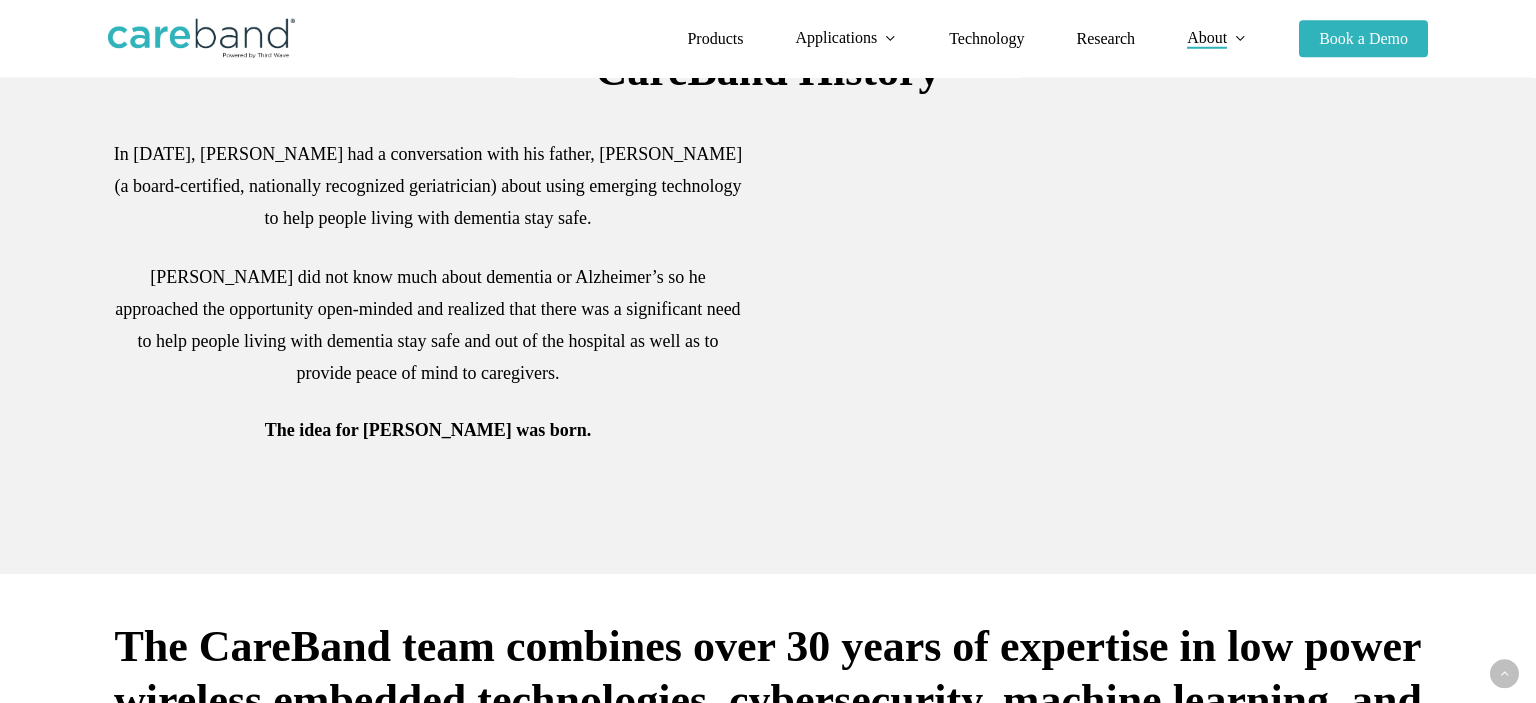scroll, scrollTop: 662, scrollLeft: 0, axis: vertical 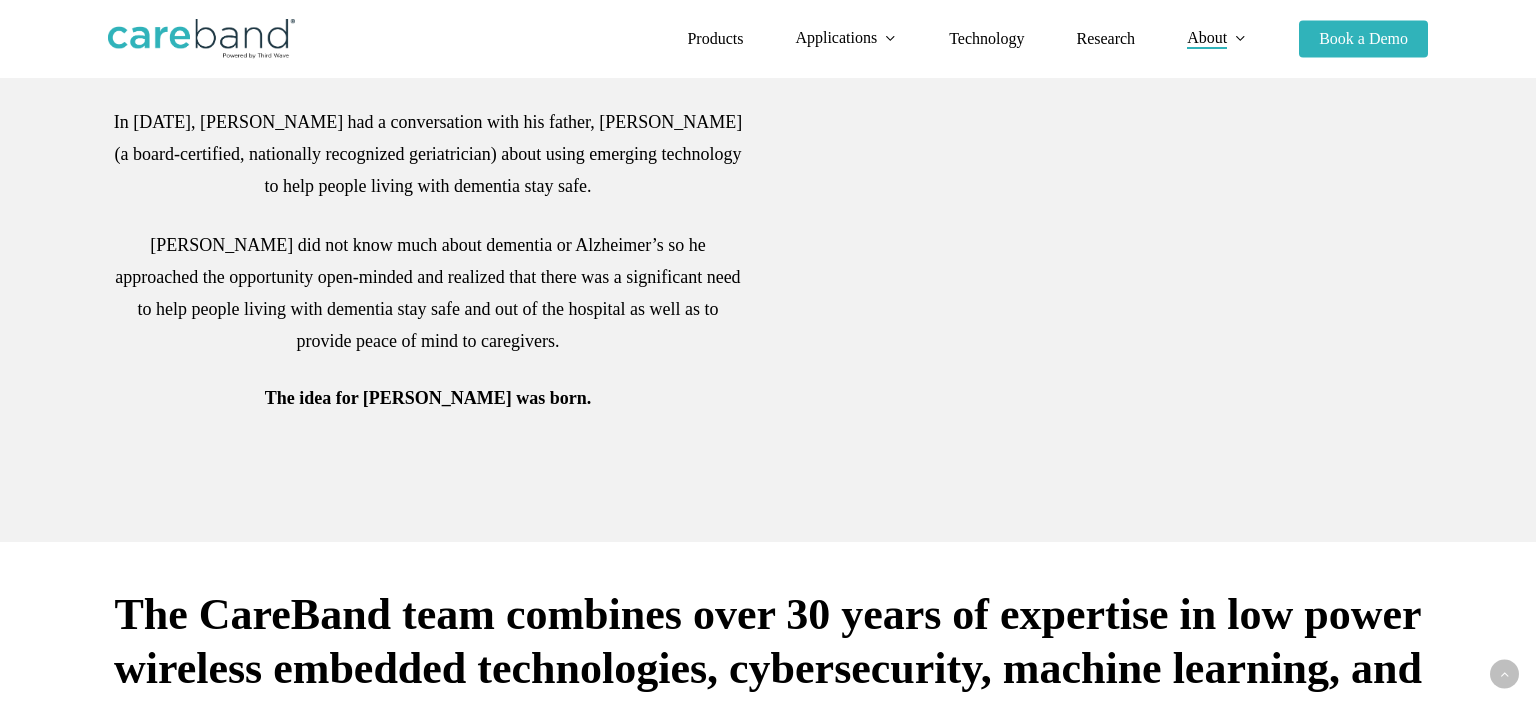 click on "In [DATE], [PERSON_NAME] had a conversation with his father, [PERSON_NAME] (a board-certified, nationally recognized geriatrician) about using emerging technology to help people living with dementia stay safe." at bounding box center (428, 167) 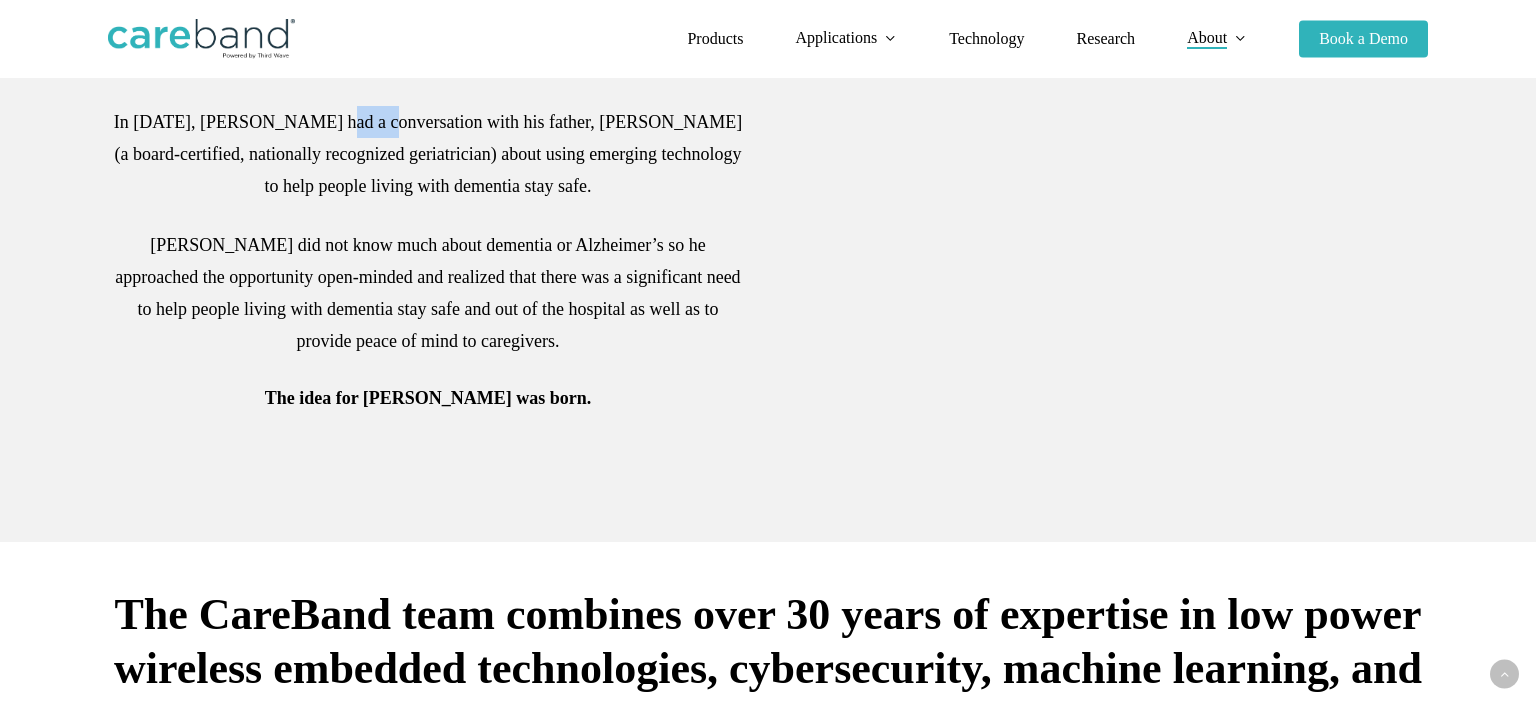 click on "In [DATE], [PERSON_NAME] had a conversation with his father, [PERSON_NAME] (a board-certified, nationally recognized geriatrician) about using emerging technology to help people living with dementia stay safe." at bounding box center (428, 167) 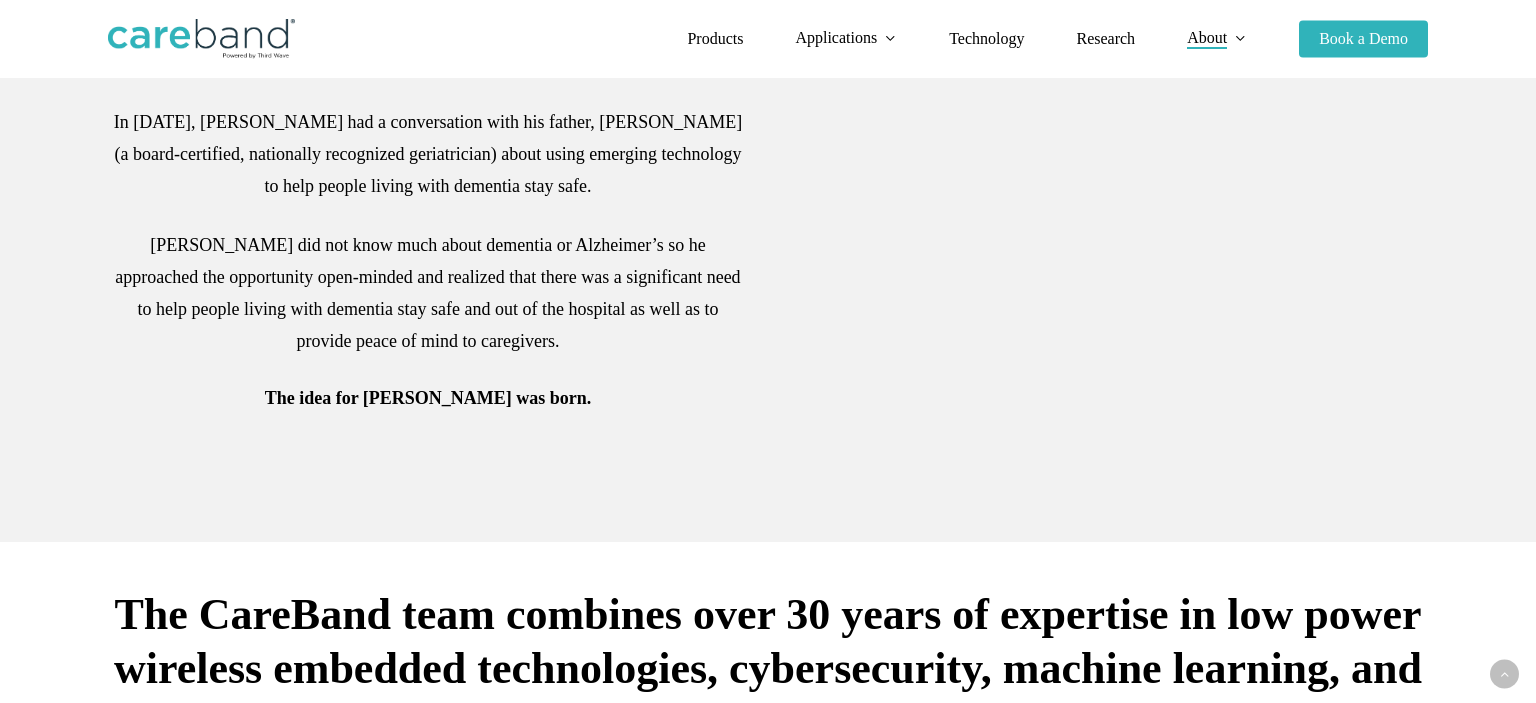 click on "In [DATE], [PERSON_NAME] had a conversation with his father, [PERSON_NAME] (a board-certified, nationally recognized geriatrician) about using emerging technology to help people living with dementia stay safe." at bounding box center [428, 167] 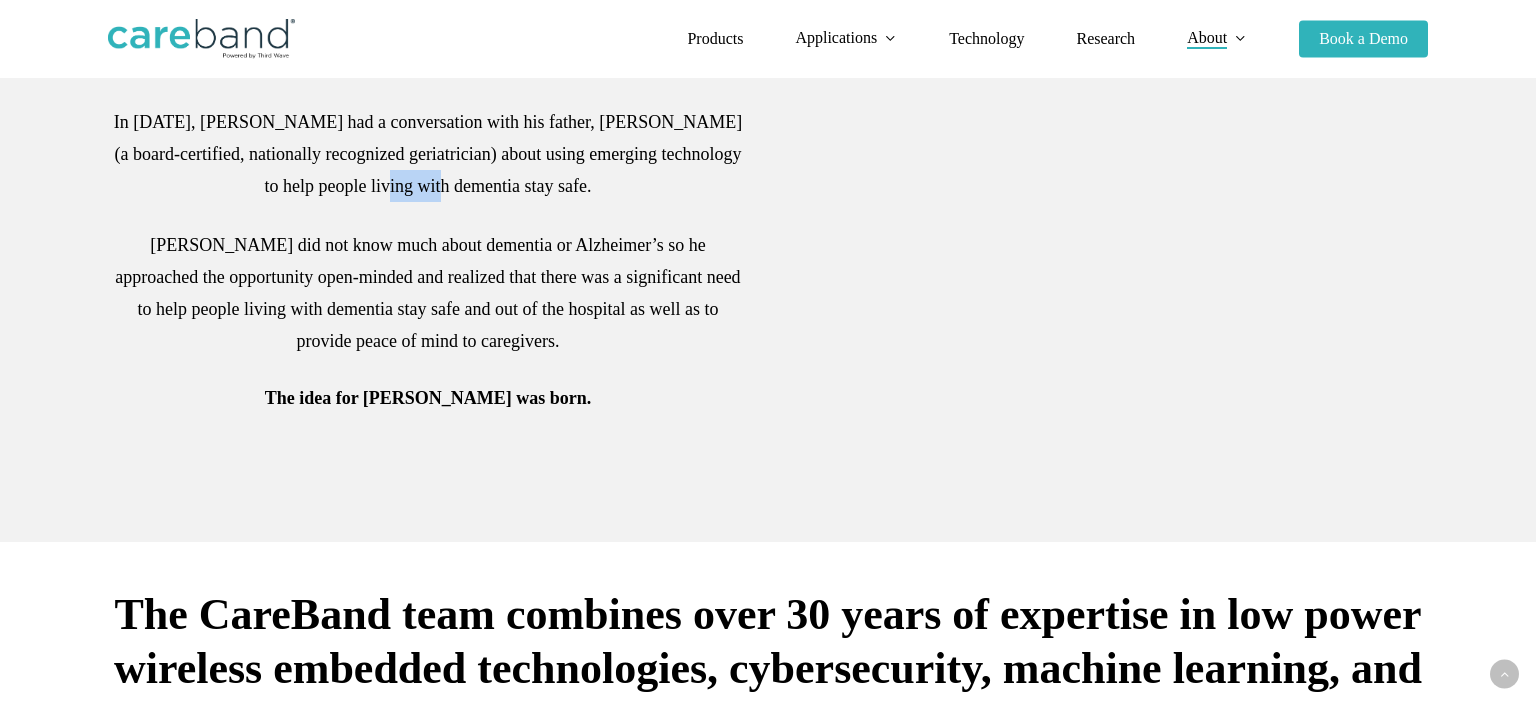 click on "In [DATE], [PERSON_NAME] had a conversation with his father, [PERSON_NAME] (a board-certified, nationally recognized geriatrician) about using emerging technology to help people living with dementia stay safe." at bounding box center (428, 167) 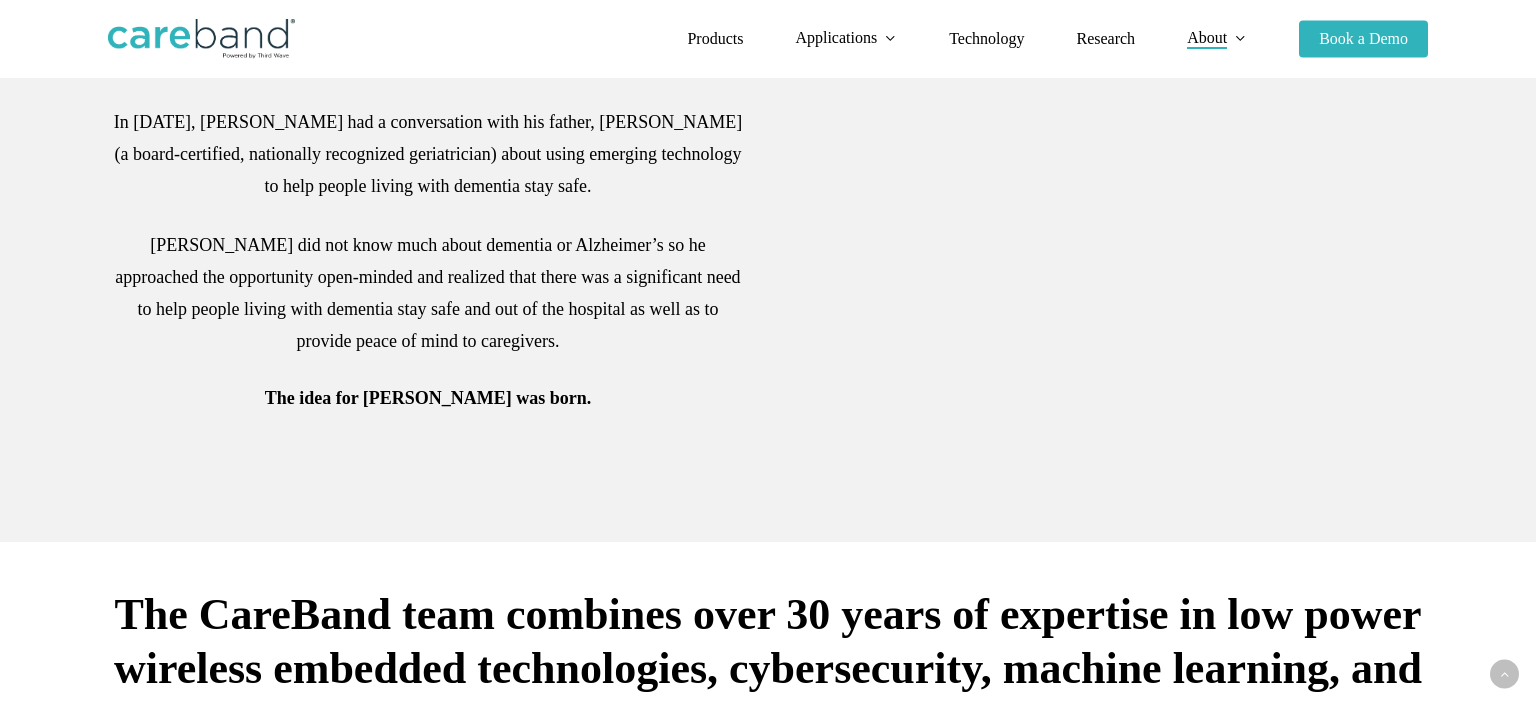 click on "In [DATE], [PERSON_NAME] had a conversation with his father, [PERSON_NAME] (a board-certified, nationally recognized geriatrician) about using emerging technology to help people living with dementia stay safe." at bounding box center [428, 167] 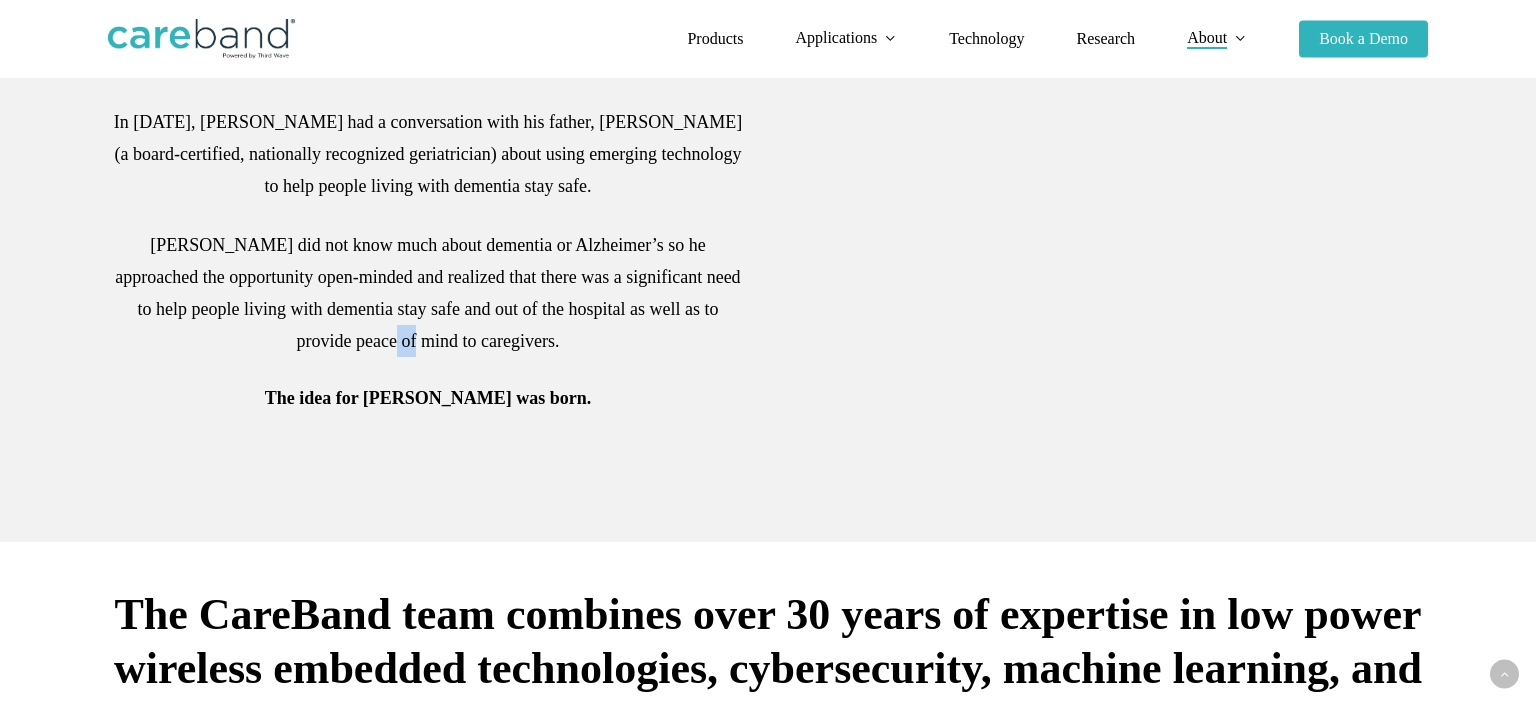 click on "[PERSON_NAME] did not know much about dementia or Alzheimer’s so he approached the opportunity open-minded and realized that there was a significant need to help people living with dementia stay safe and out of the hospital as well as to provide peace of mind to caregivers." at bounding box center [428, 306] 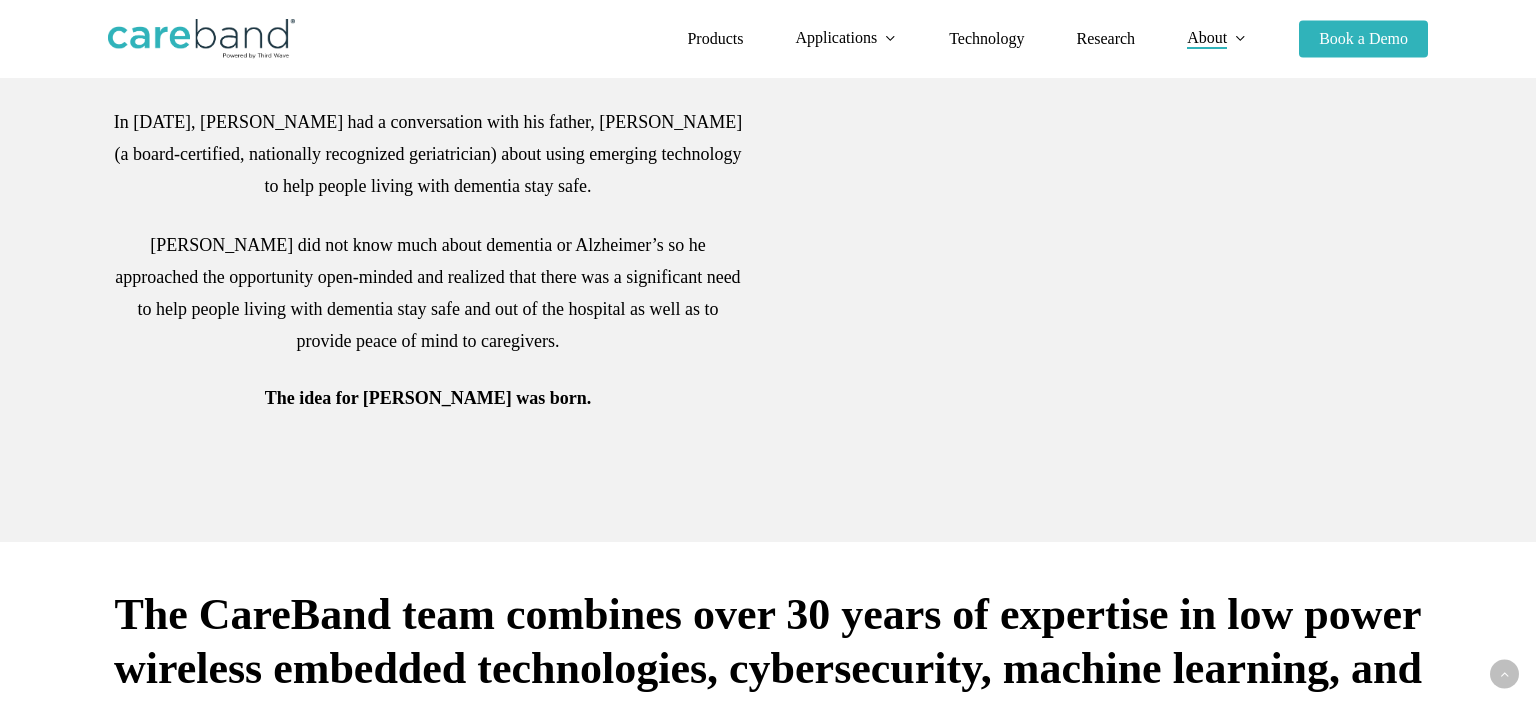 click on "[PERSON_NAME] did not know much about dementia or Alzheimer’s so he approached the opportunity open-minded and realized that there was a significant need to help people living with dementia stay safe and out of the hospital as well as to provide peace of mind to caregivers." at bounding box center (428, 306) 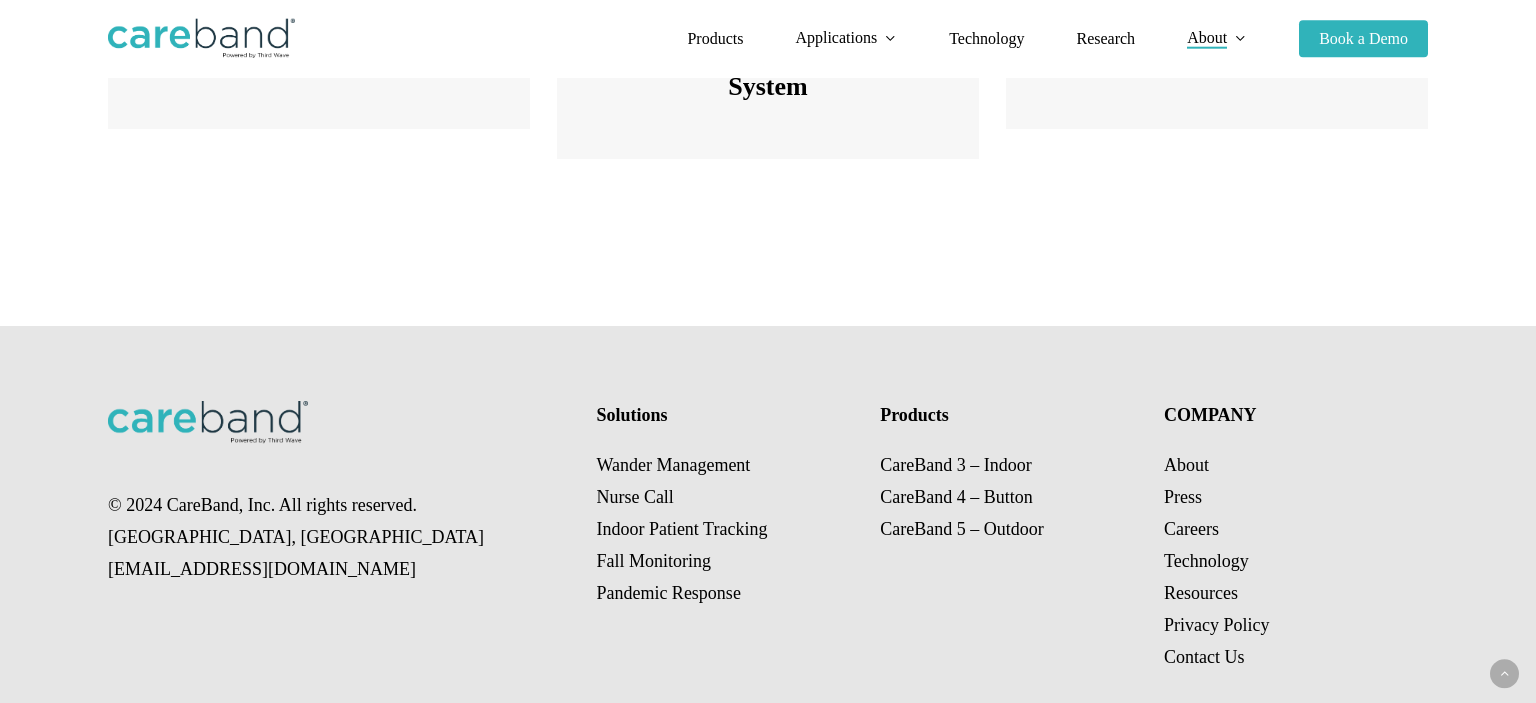 scroll, scrollTop: 3061, scrollLeft: 0, axis: vertical 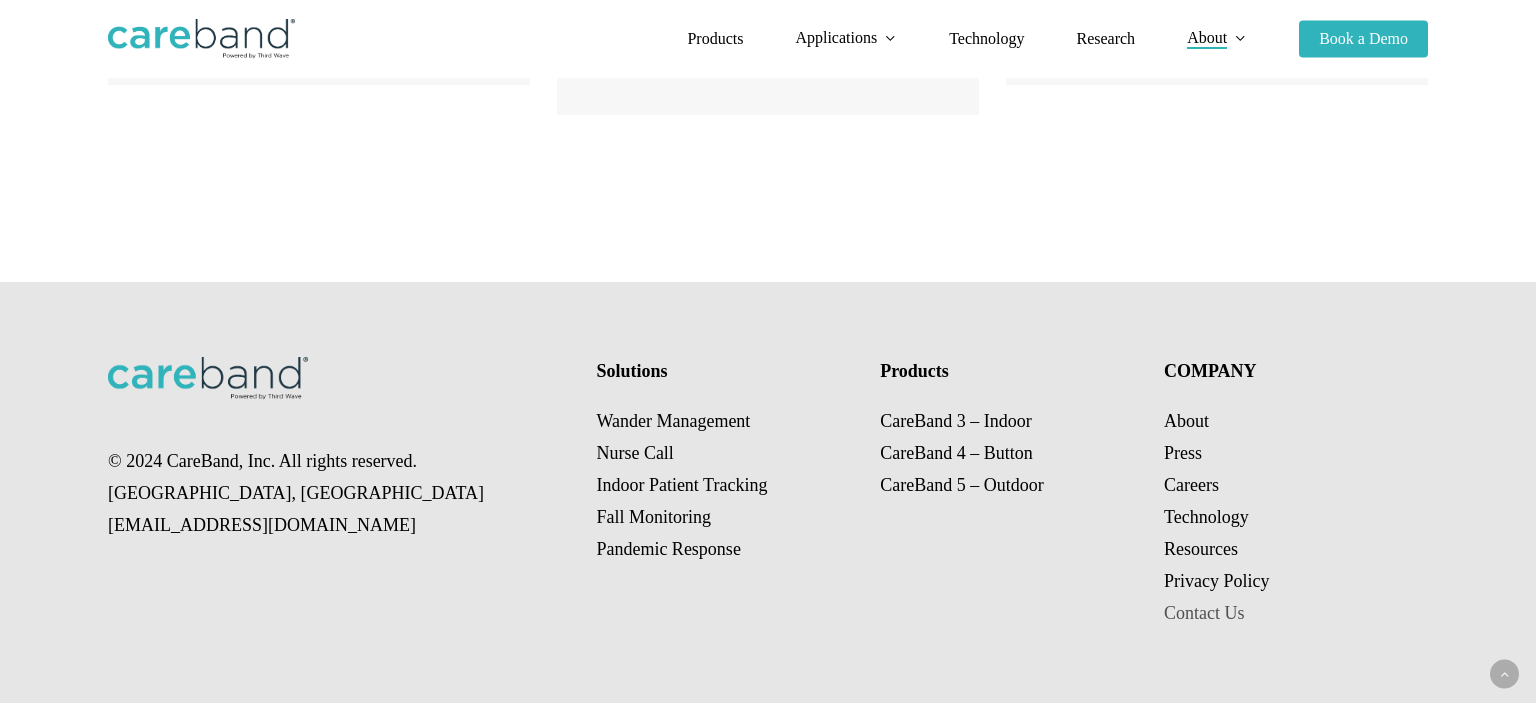 click on "Contact Us" at bounding box center (1204, 613) 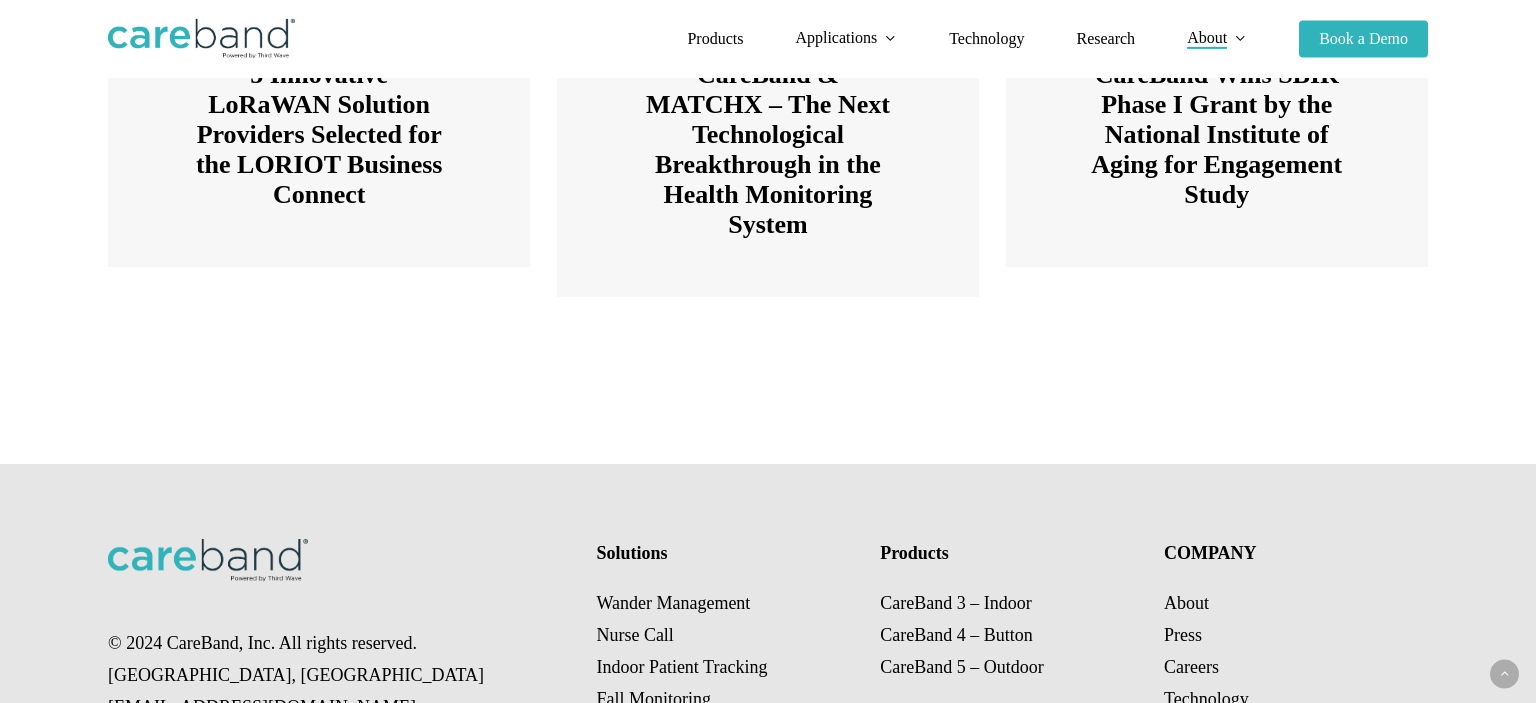 scroll, scrollTop: 3061, scrollLeft: 0, axis: vertical 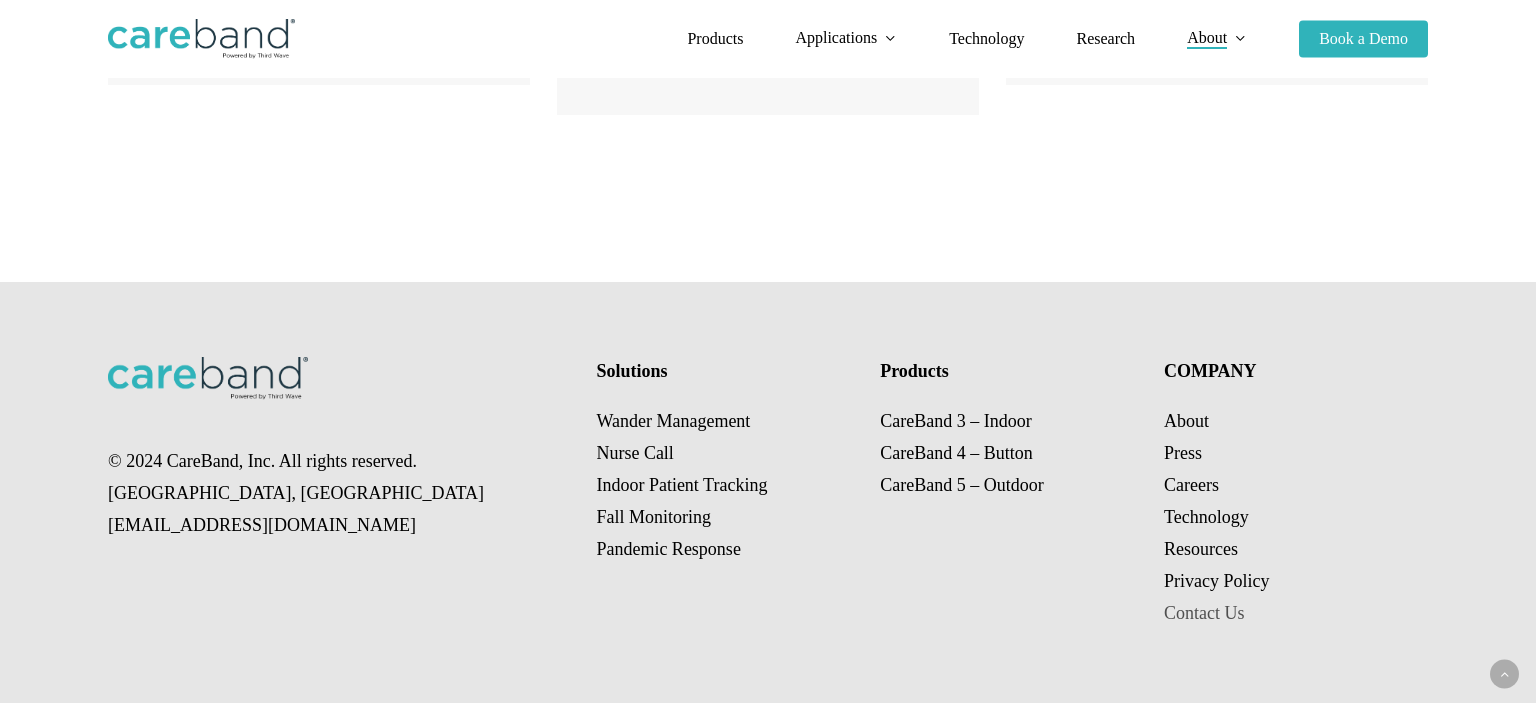click on "Contact Us" at bounding box center (1204, 613) 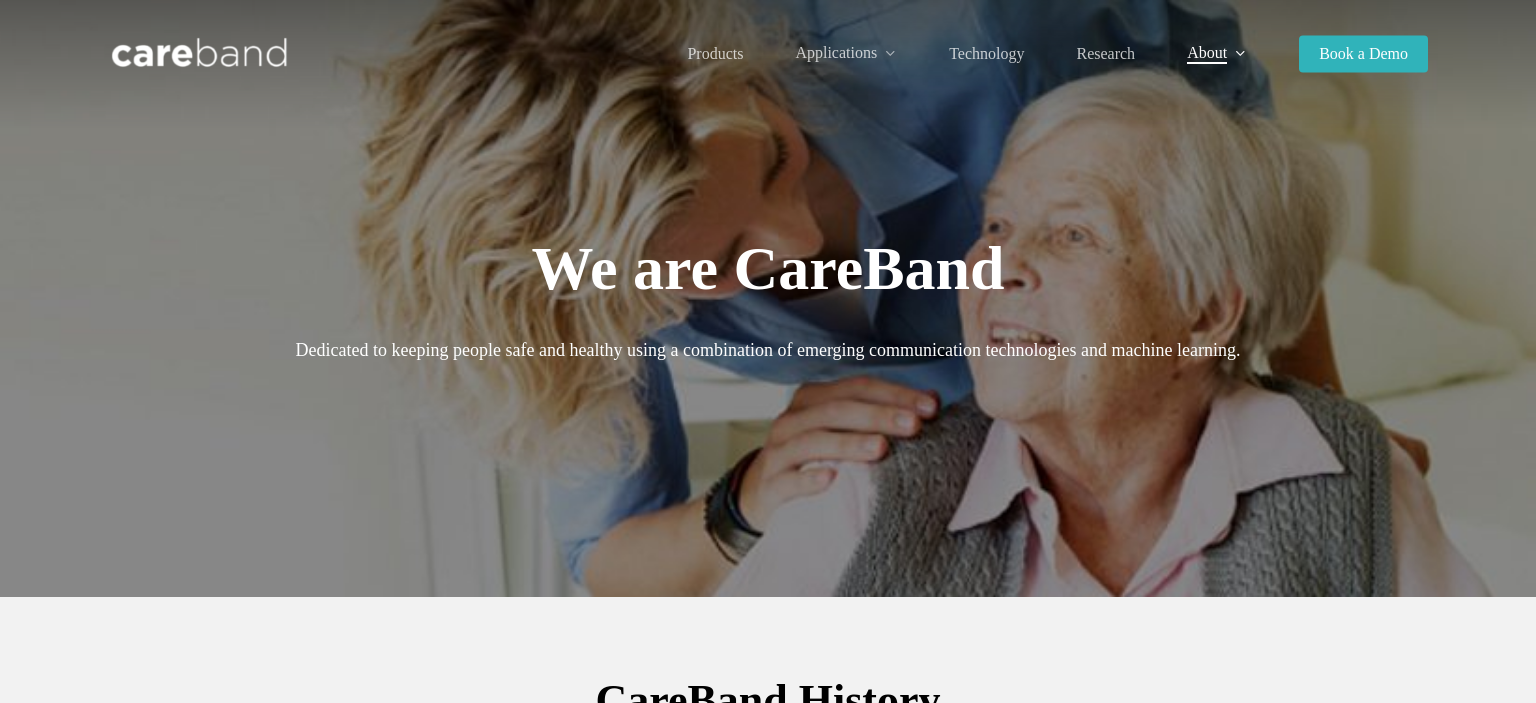 scroll, scrollTop: 0, scrollLeft: 0, axis: both 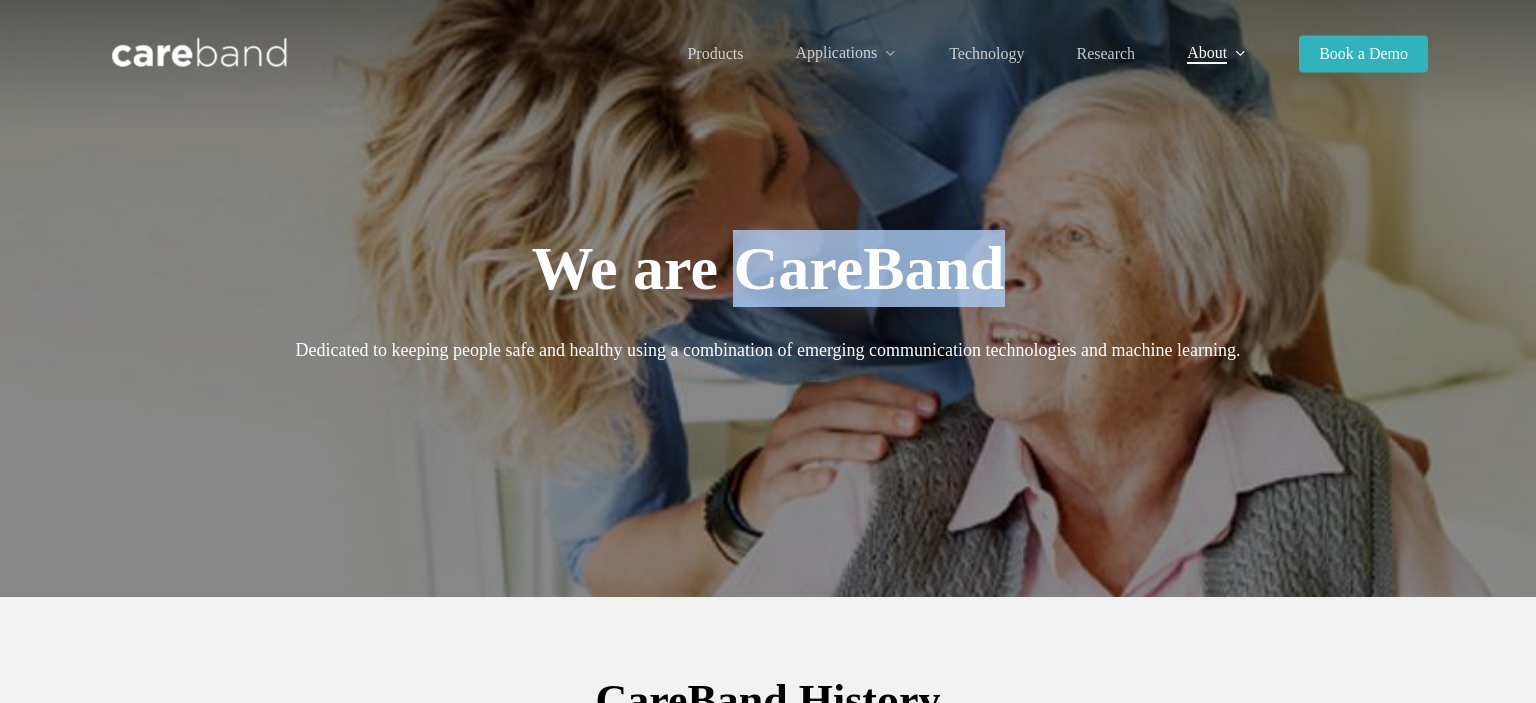 click on "We are CareBand" at bounding box center (768, 268) 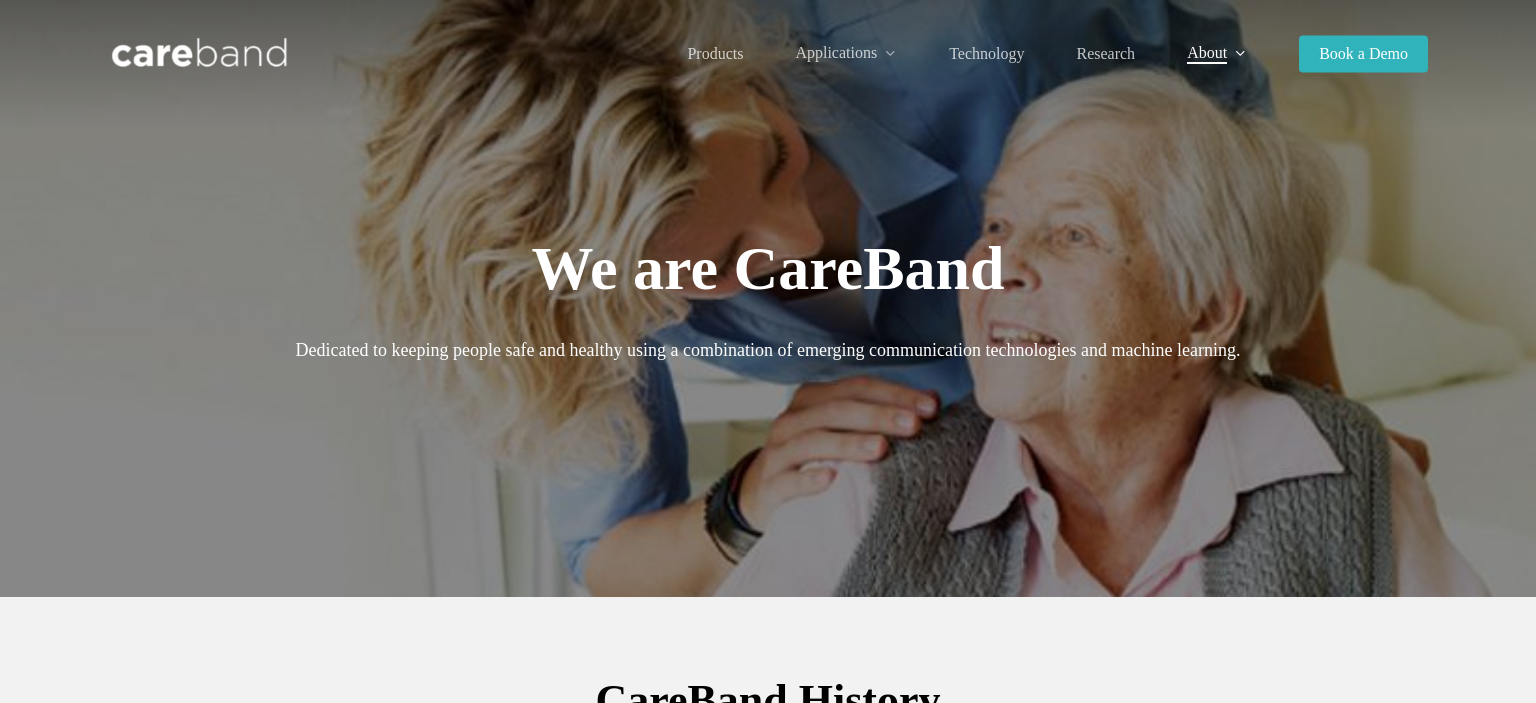 click on "Products" at bounding box center (715, 54) 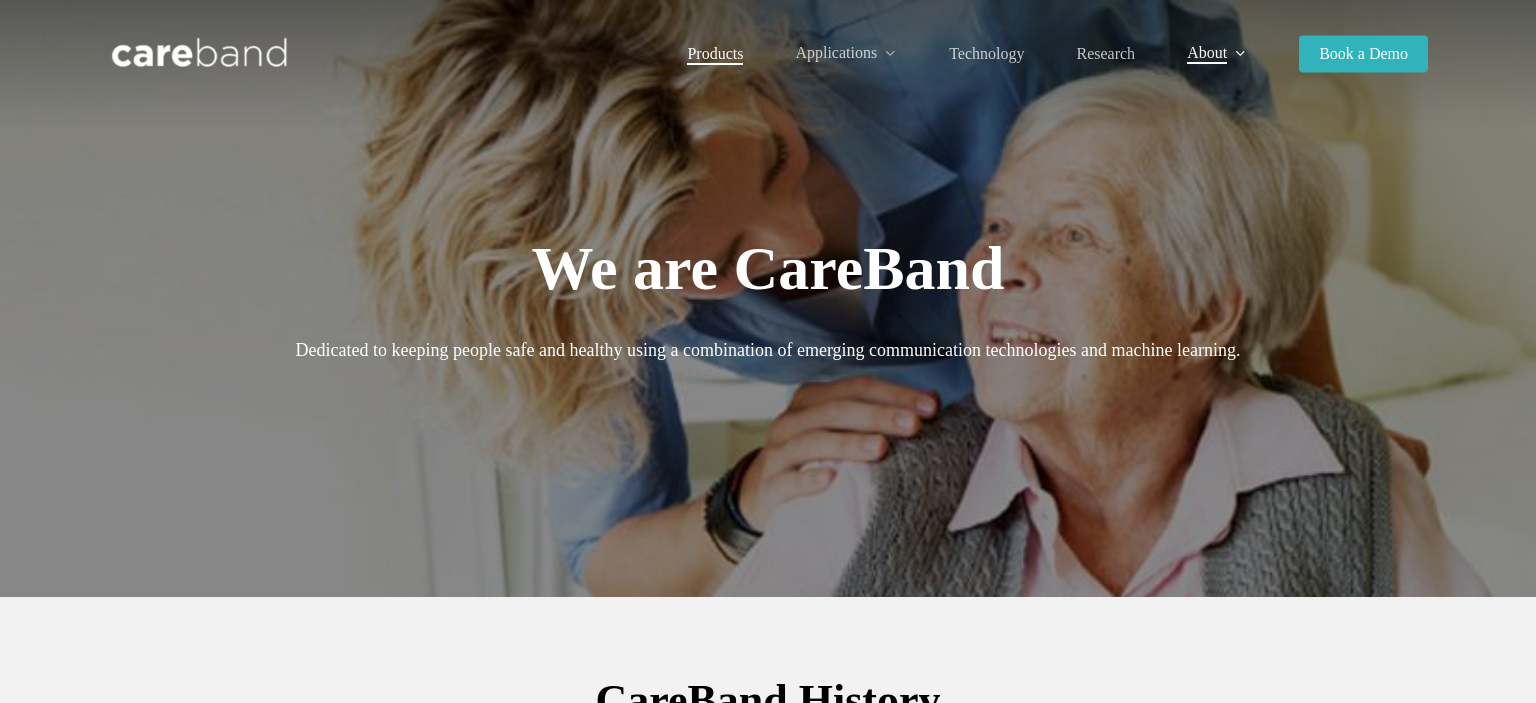 click on "Products" at bounding box center [715, 53] 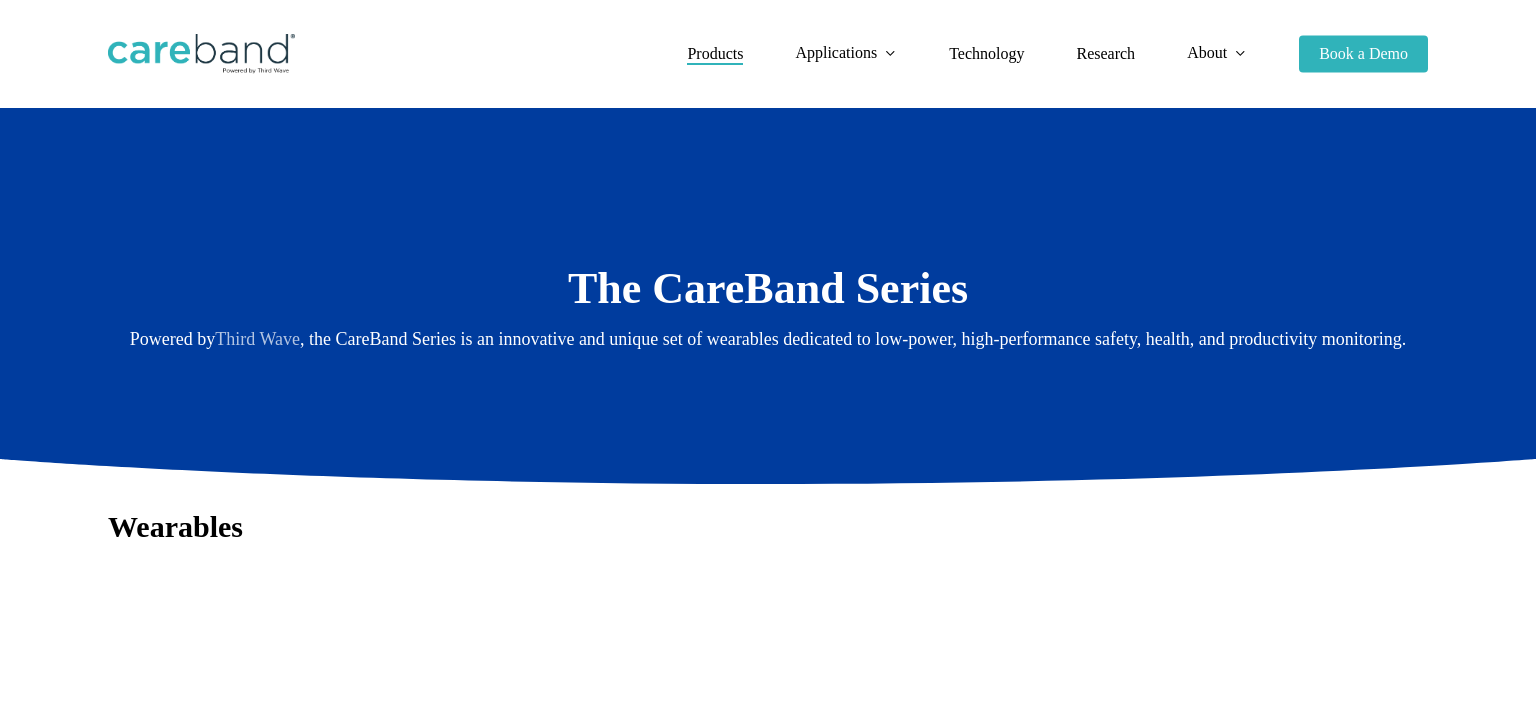 scroll, scrollTop: 0, scrollLeft: 0, axis: both 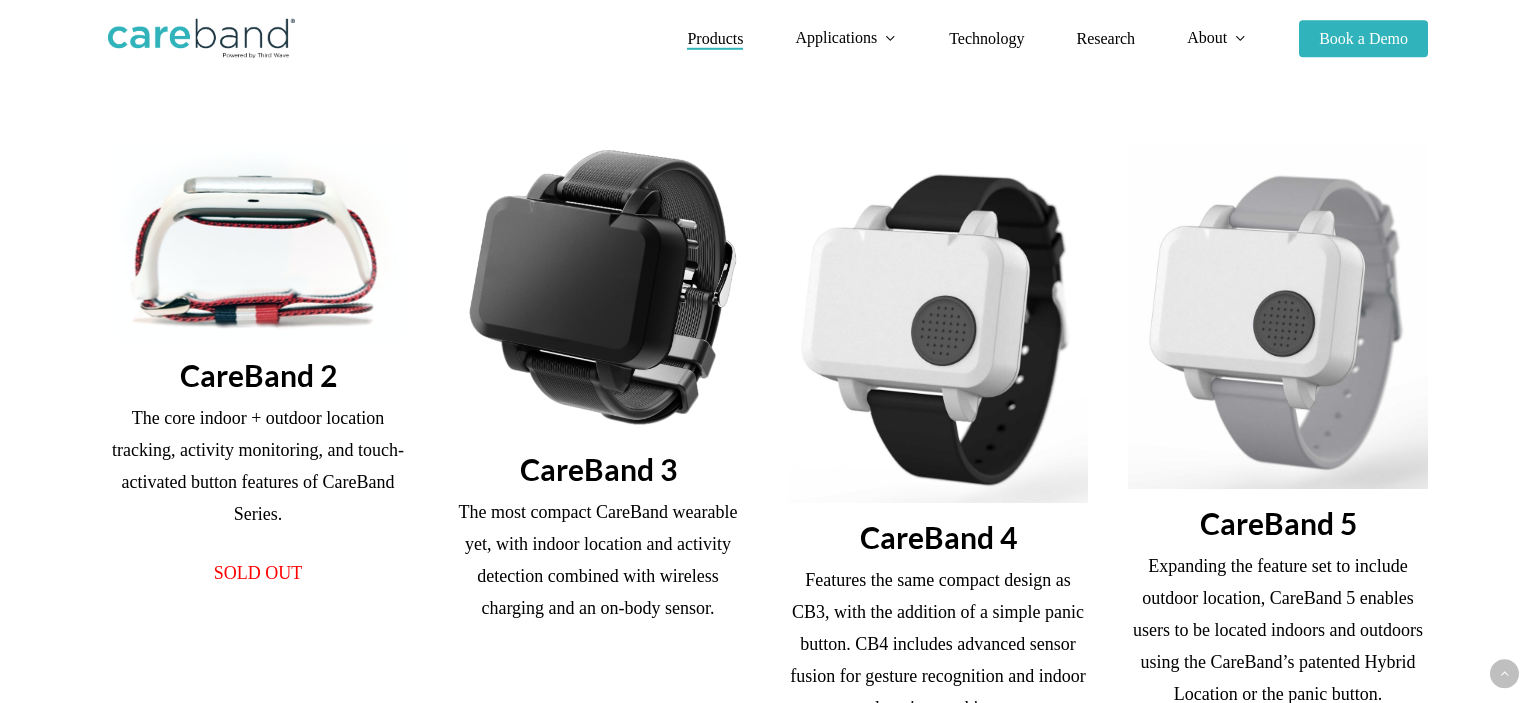 drag, startPoint x: 395, startPoint y: 402, endPoint x: 394, endPoint y: 435, distance: 33.01515 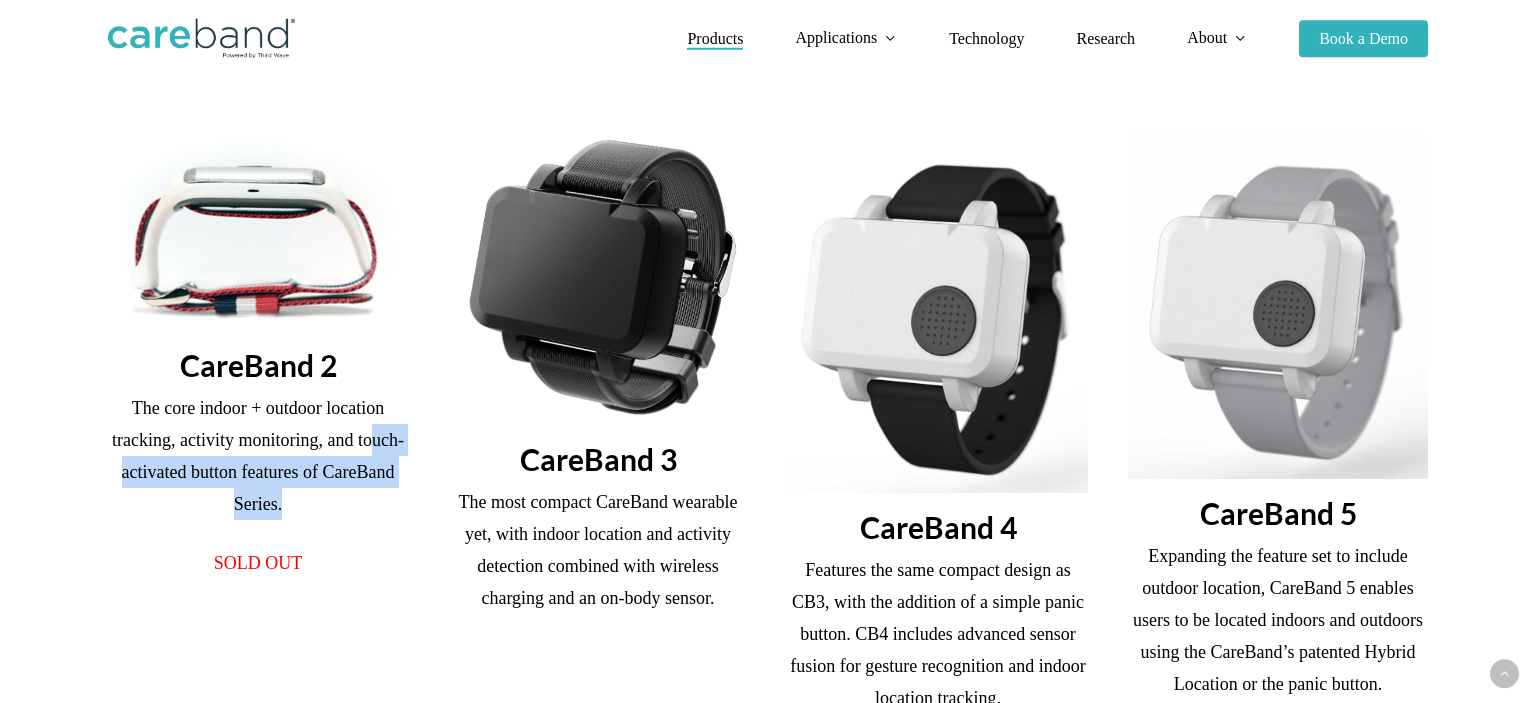 drag, startPoint x: 366, startPoint y: 503, endPoint x: 387, endPoint y: 494, distance: 22.847319 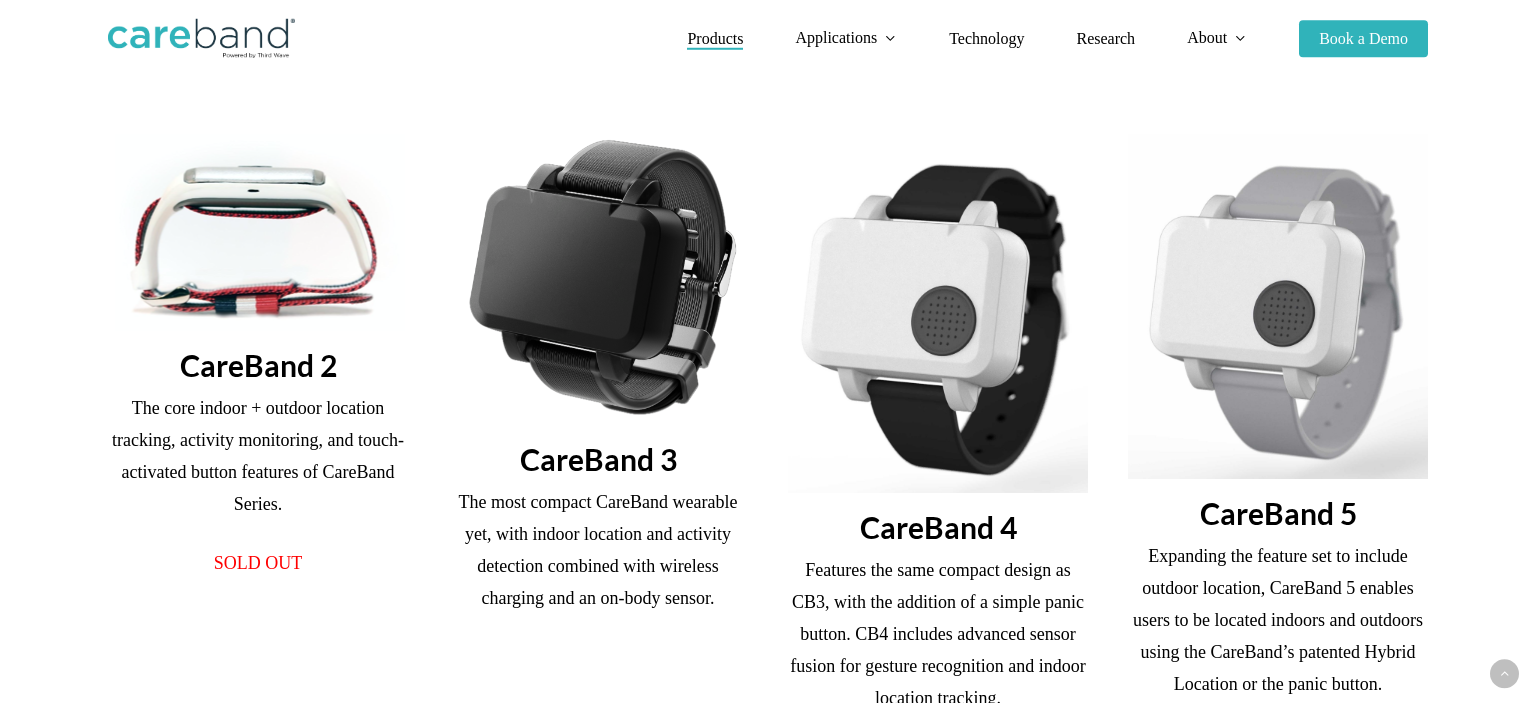 click on "The most compact CareBand wearable yet, with indoor location and activity detection combined with wireless charging and an on-body sensor." at bounding box center (598, 563) 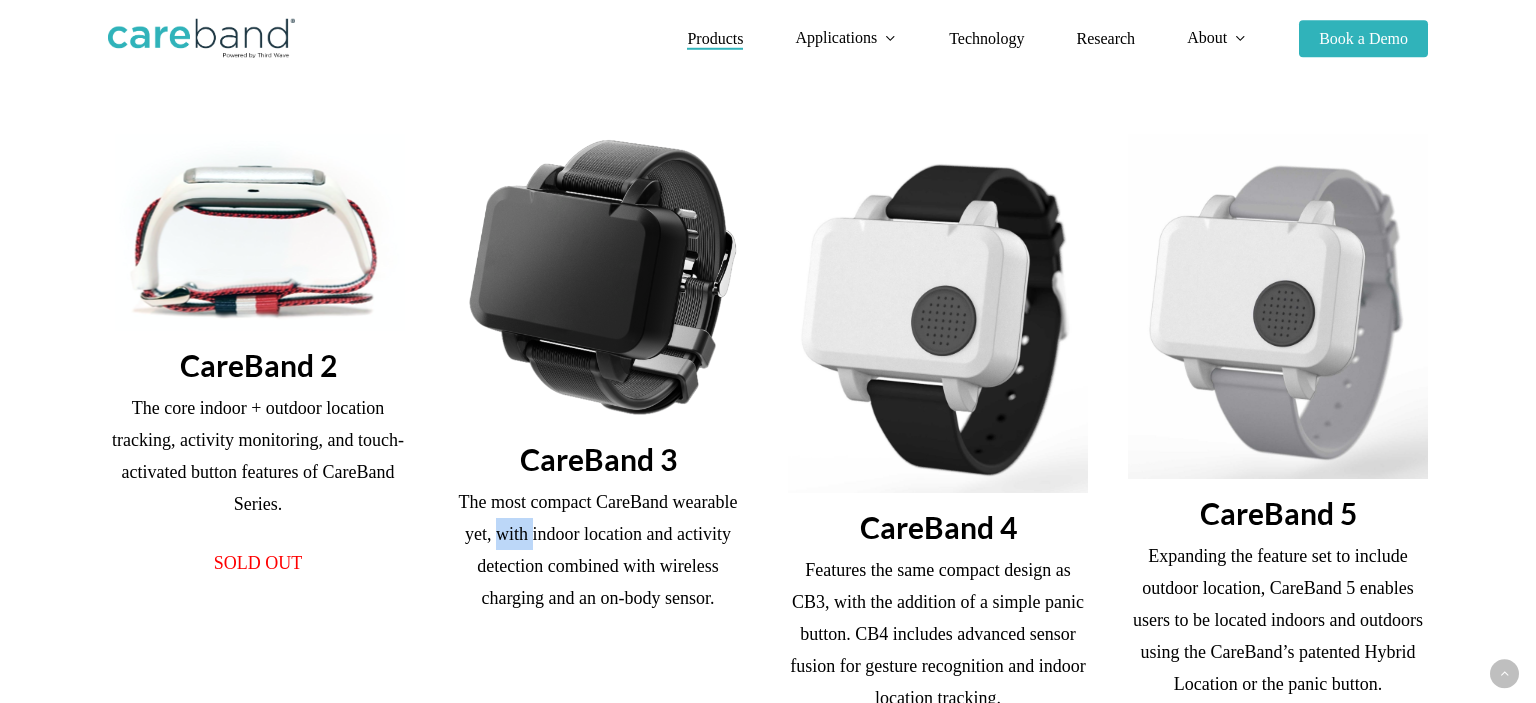 click on "The most compact CareBand wearable yet, with indoor location and activity detection combined with wireless charging and an on-body sensor." at bounding box center (598, 563) 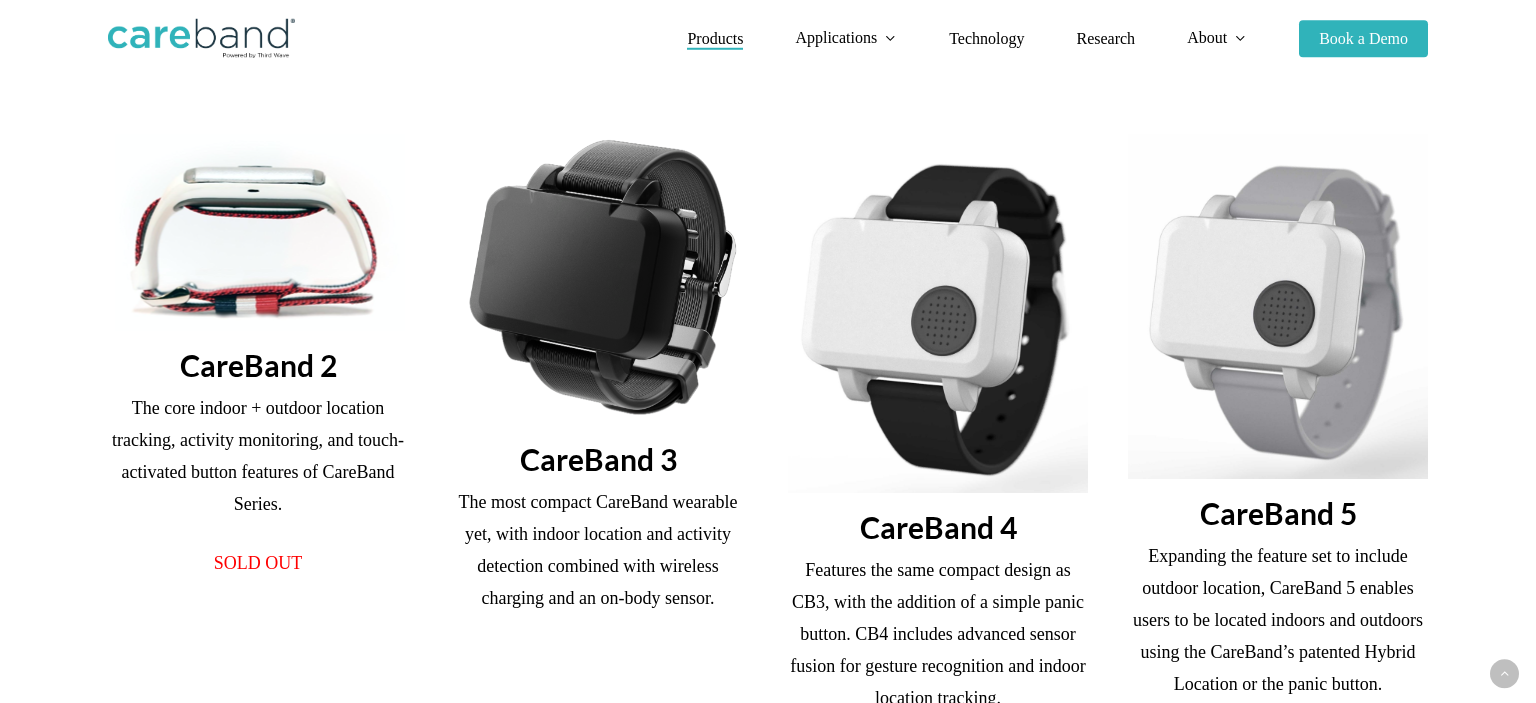 click on "The most compact CareBand wearable yet, with indoor location and activity detection combined with wireless charging and an on-body sensor." at bounding box center (598, 563) 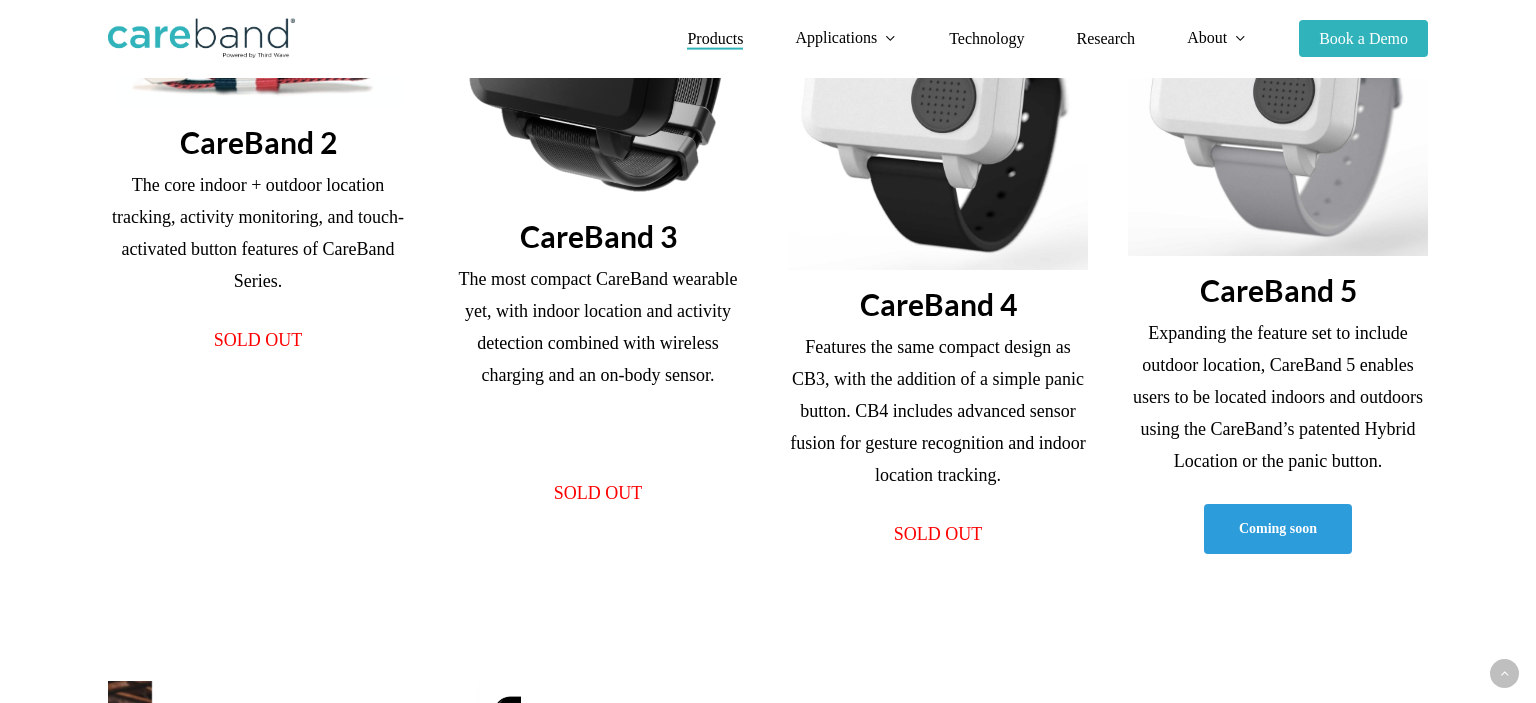 scroll, scrollTop: 514, scrollLeft: 0, axis: vertical 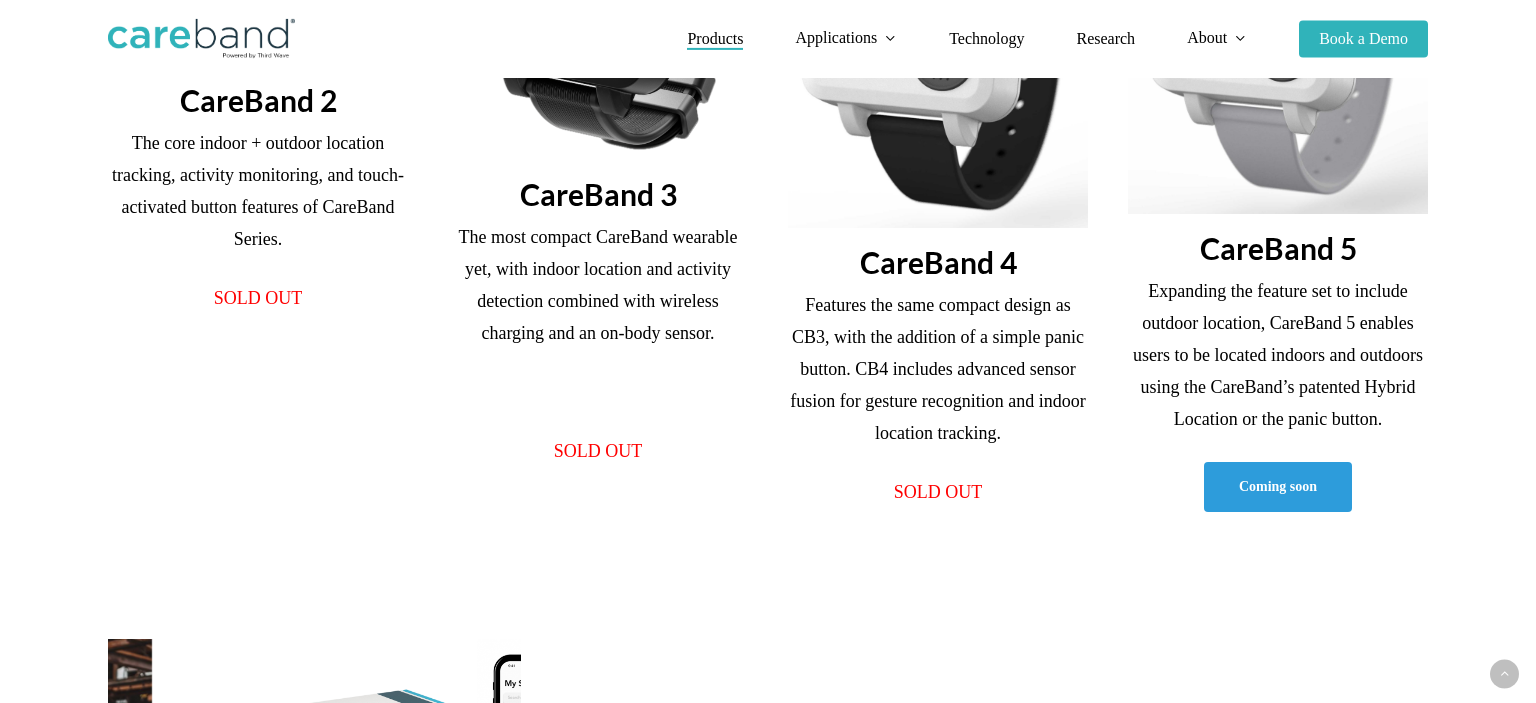 drag, startPoint x: 232, startPoint y: 452, endPoint x: 258, endPoint y: 476, distance: 35.383614 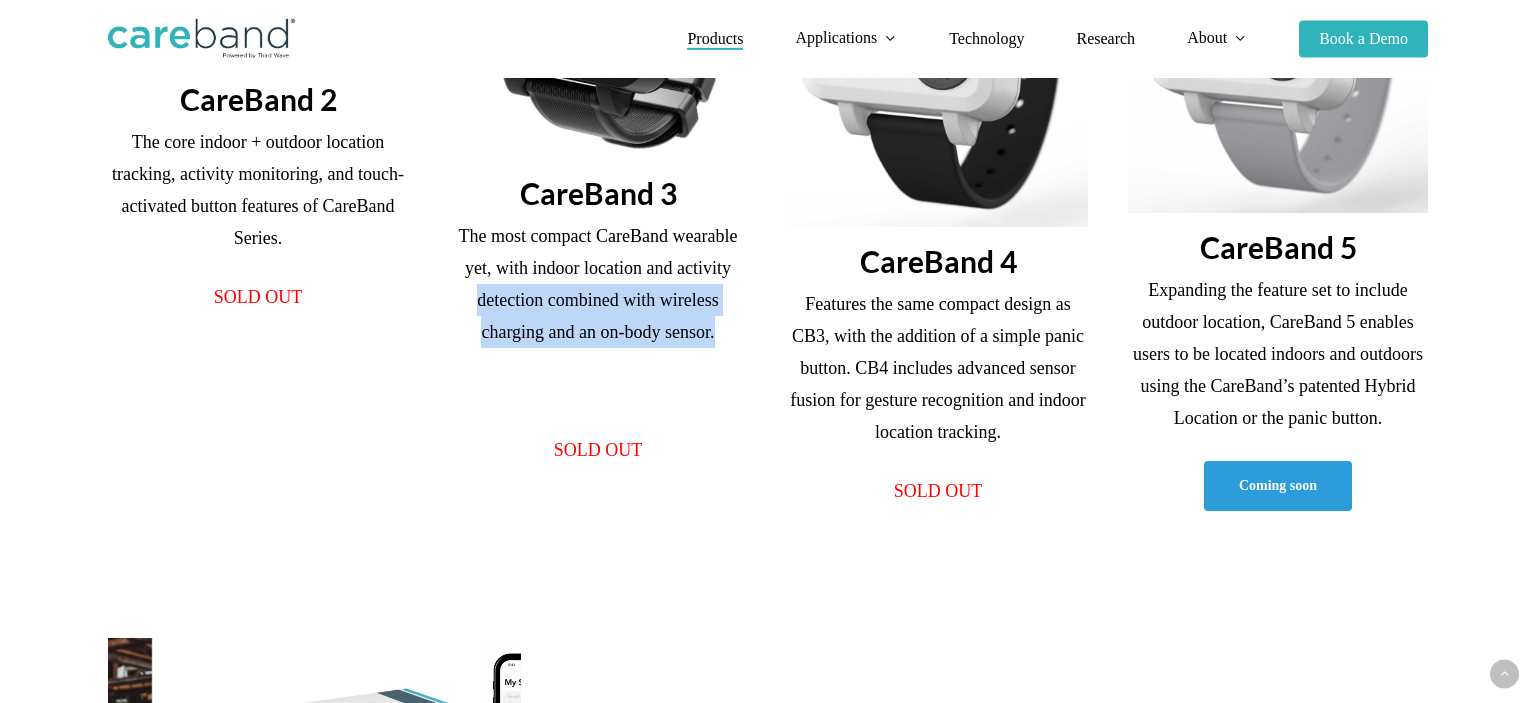 drag, startPoint x: 470, startPoint y: 311, endPoint x: 753, endPoint y: 322, distance: 283.2137 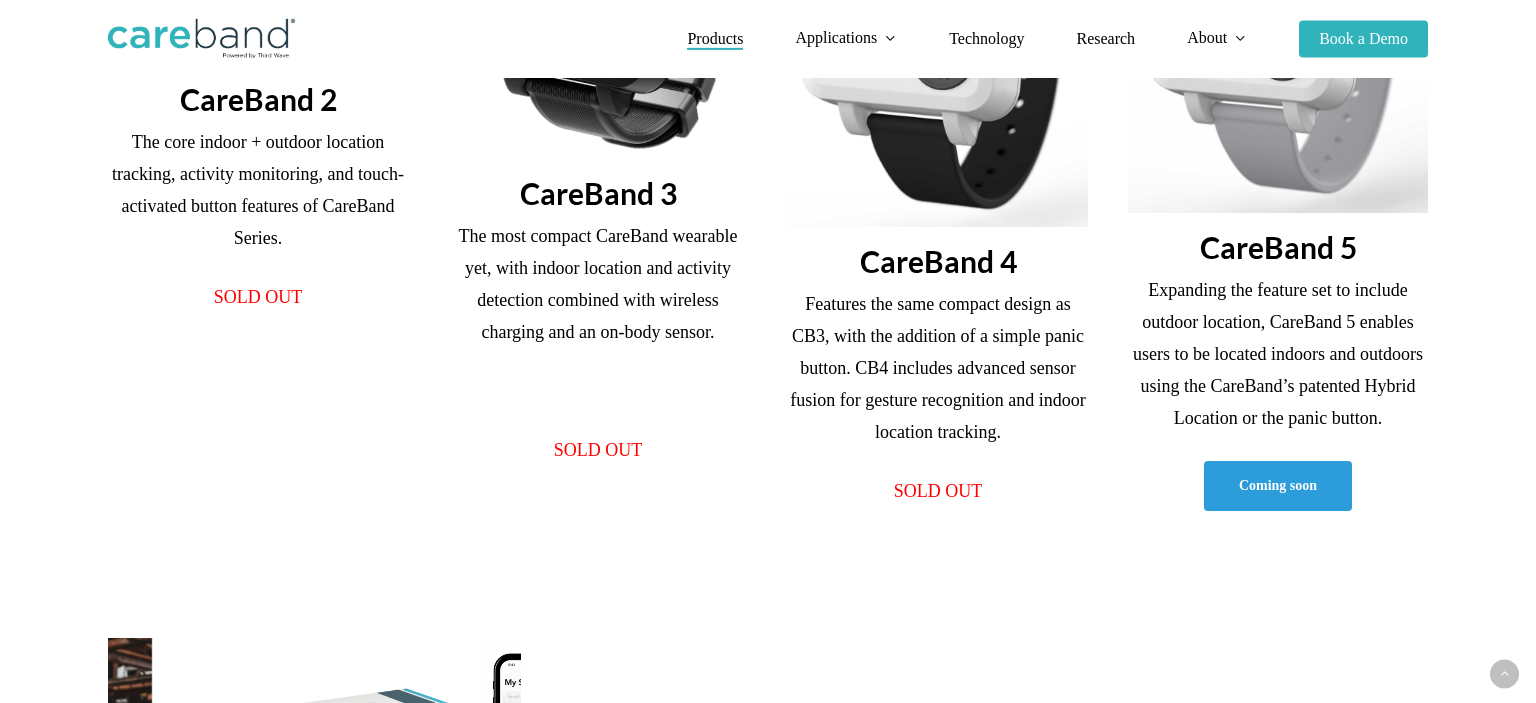 click on "CareBand 3
The most compact CareBand wearable yet, with indoor location and activity detection combined with wireless charging and an on-body sensor.
SOLD OUT" at bounding box center (598, 195) 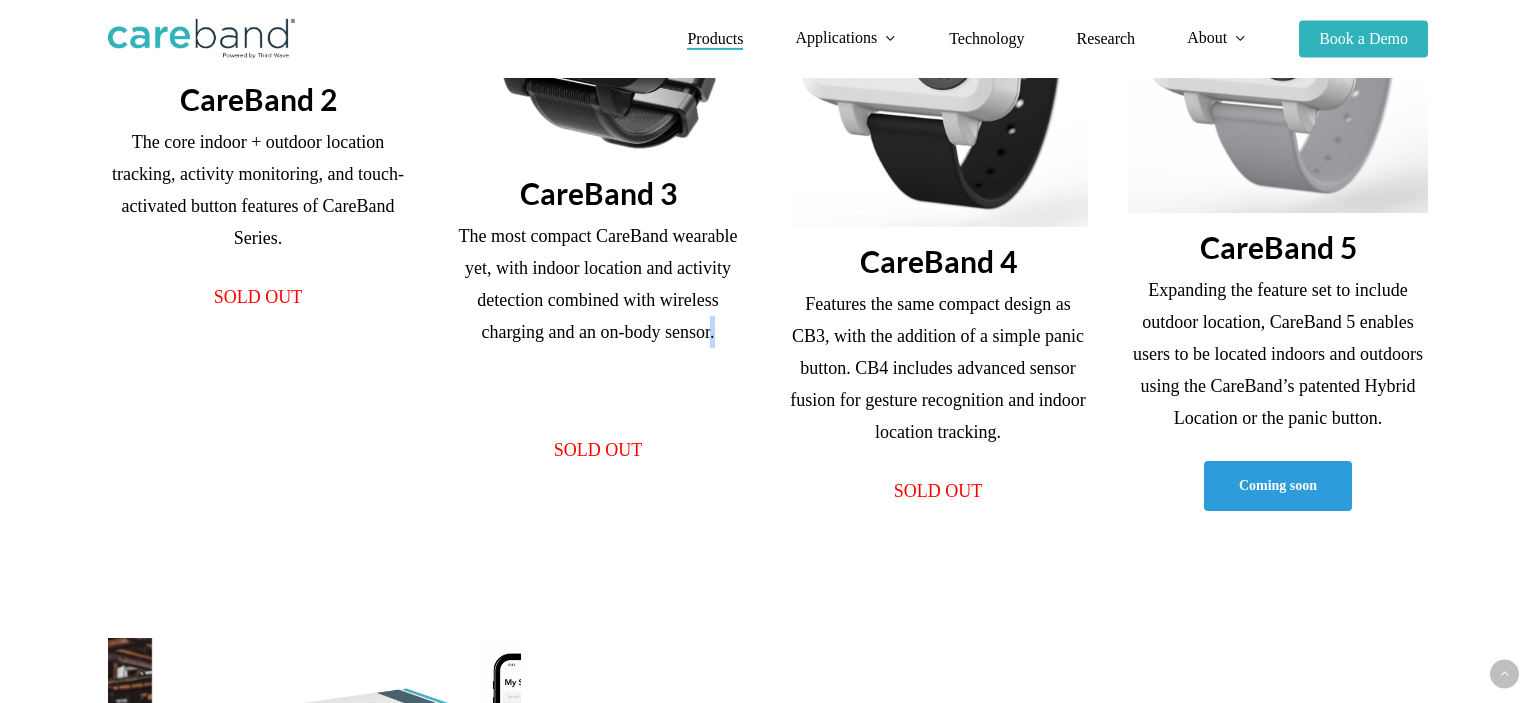 click on "CareBand 3
The most compact CareBand wearable yet, with indoor location and activity detection combined with wireless charging and an on-body sensor.
SOLD OUT" at bounding box center [598, 195] 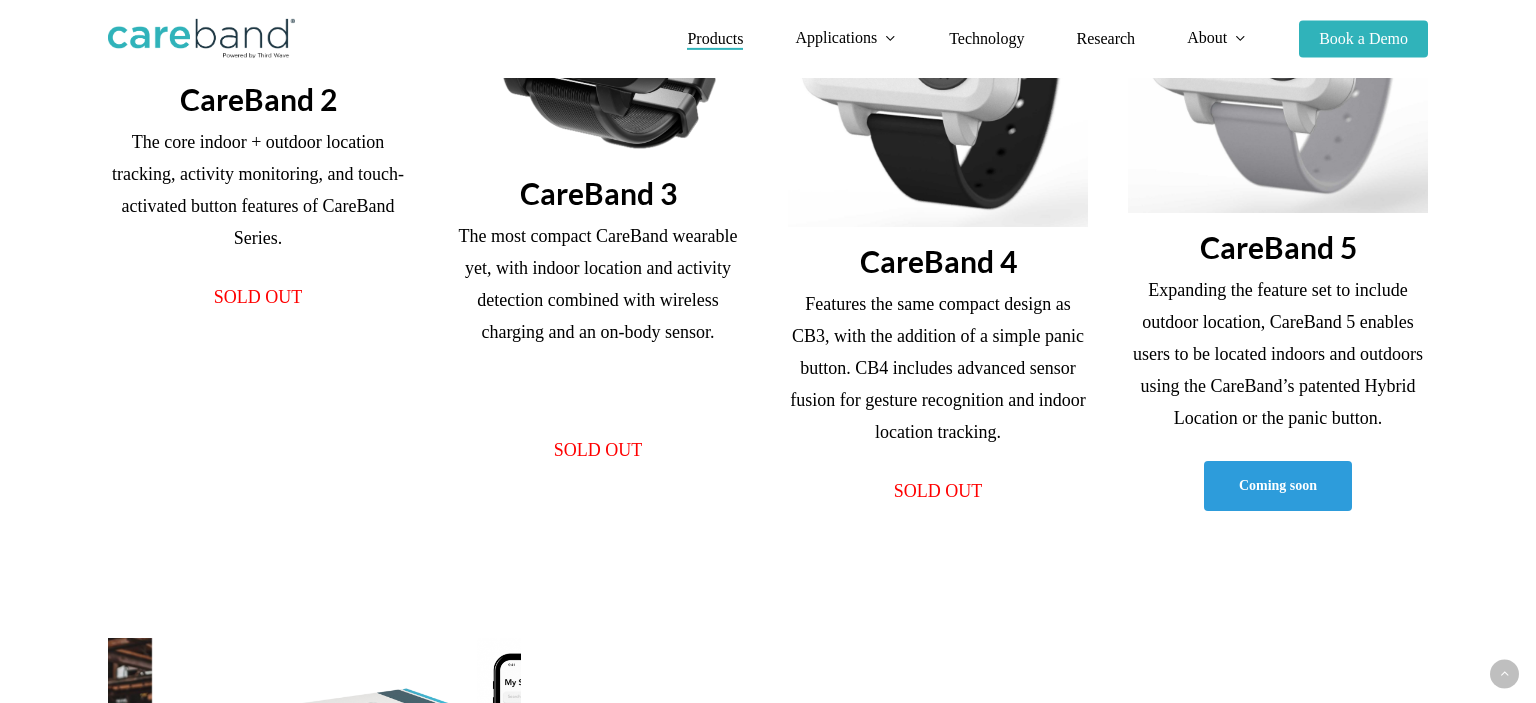 click on "CareBand 3
The most compact CareBand wearable yet, with indoor location and activity detection combined with wireless charging and an on-body sensor.
SOLD OUT" at bounding box center (598, 195) 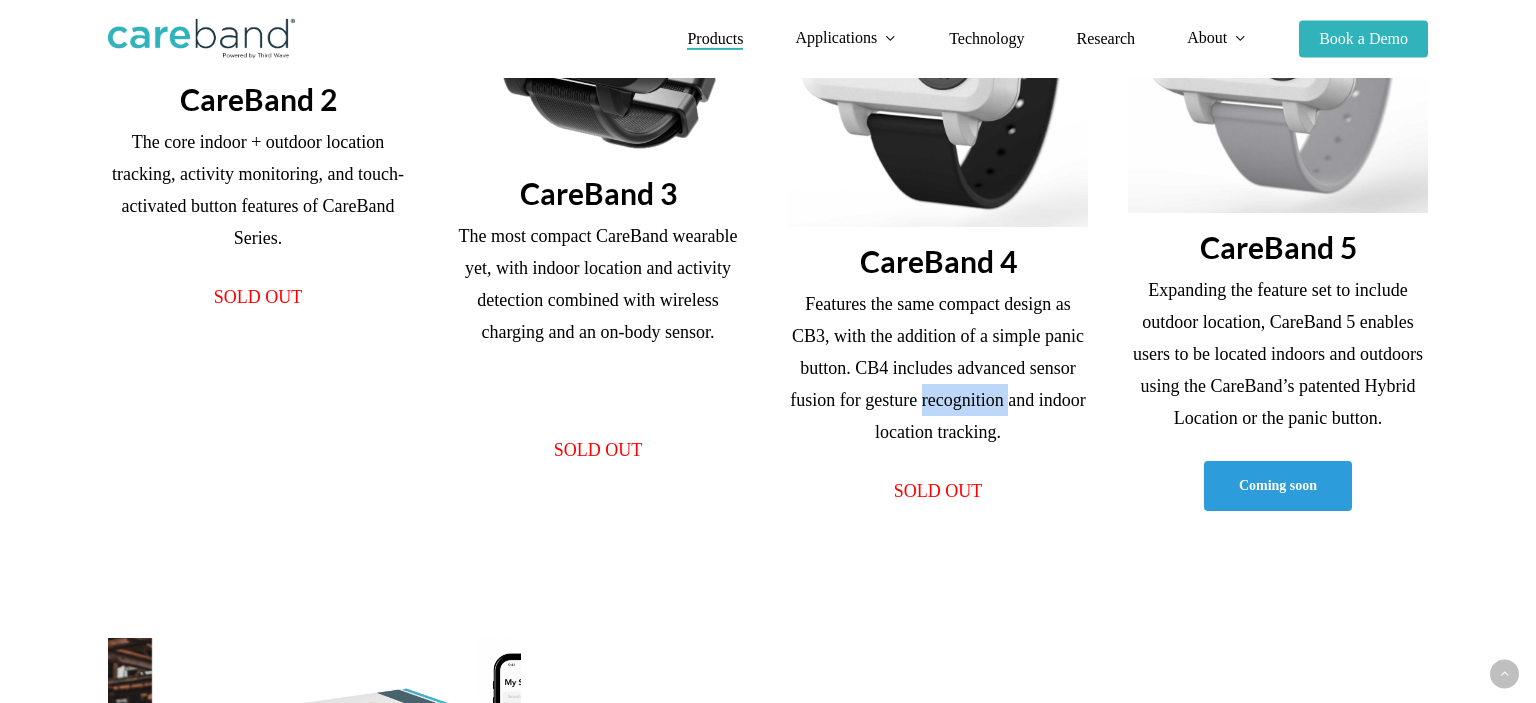 click on "Features the same compact design as CB3, with the addition of a simple panic button. CB4 includes advanced sensor fusion for gesture recognition and indoor location tracking." at bounding box center [938, 381] 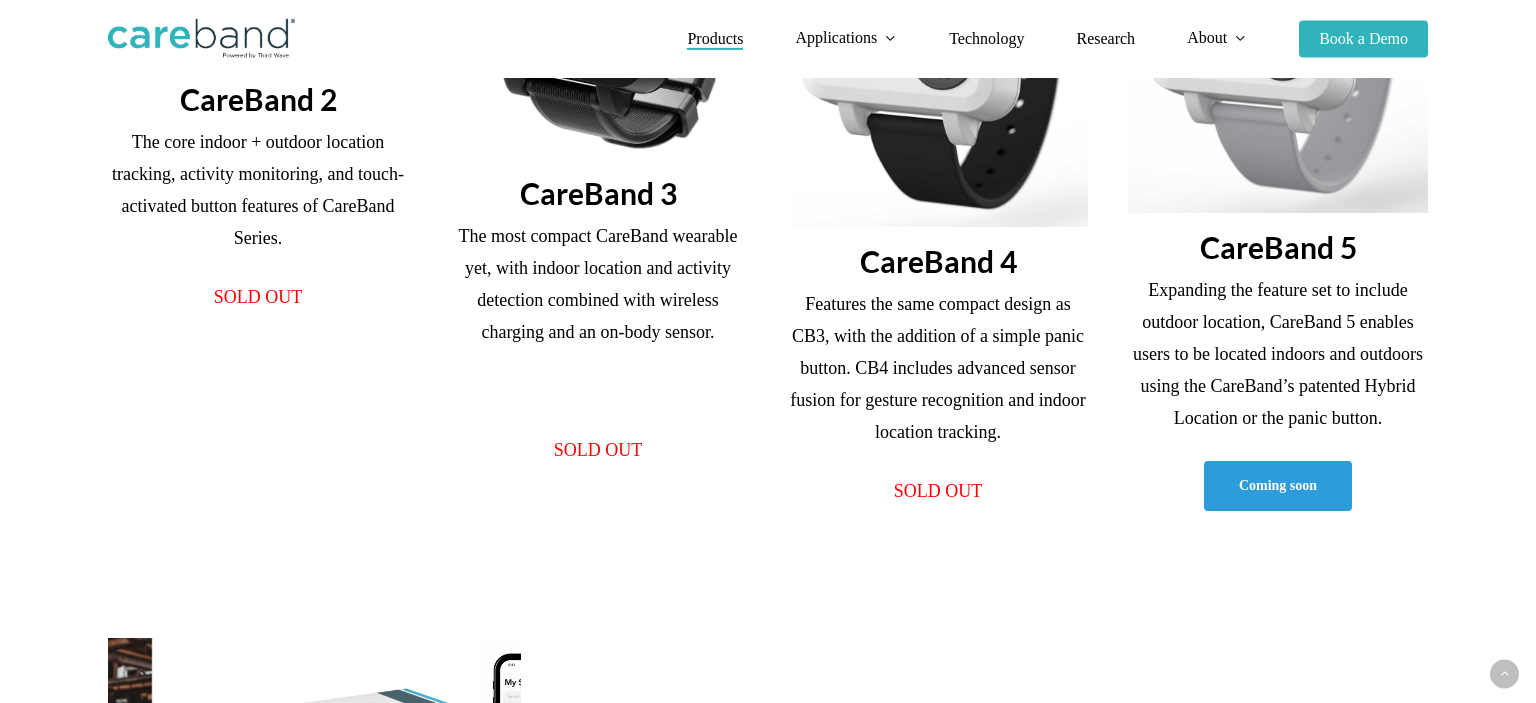 click on "Features the same compact design as CB3, with the addition of a simple panic button. CB4 includes advanced sensor fusion for gesture recognition and indoor location tracking." at bounding box center (938, 381) 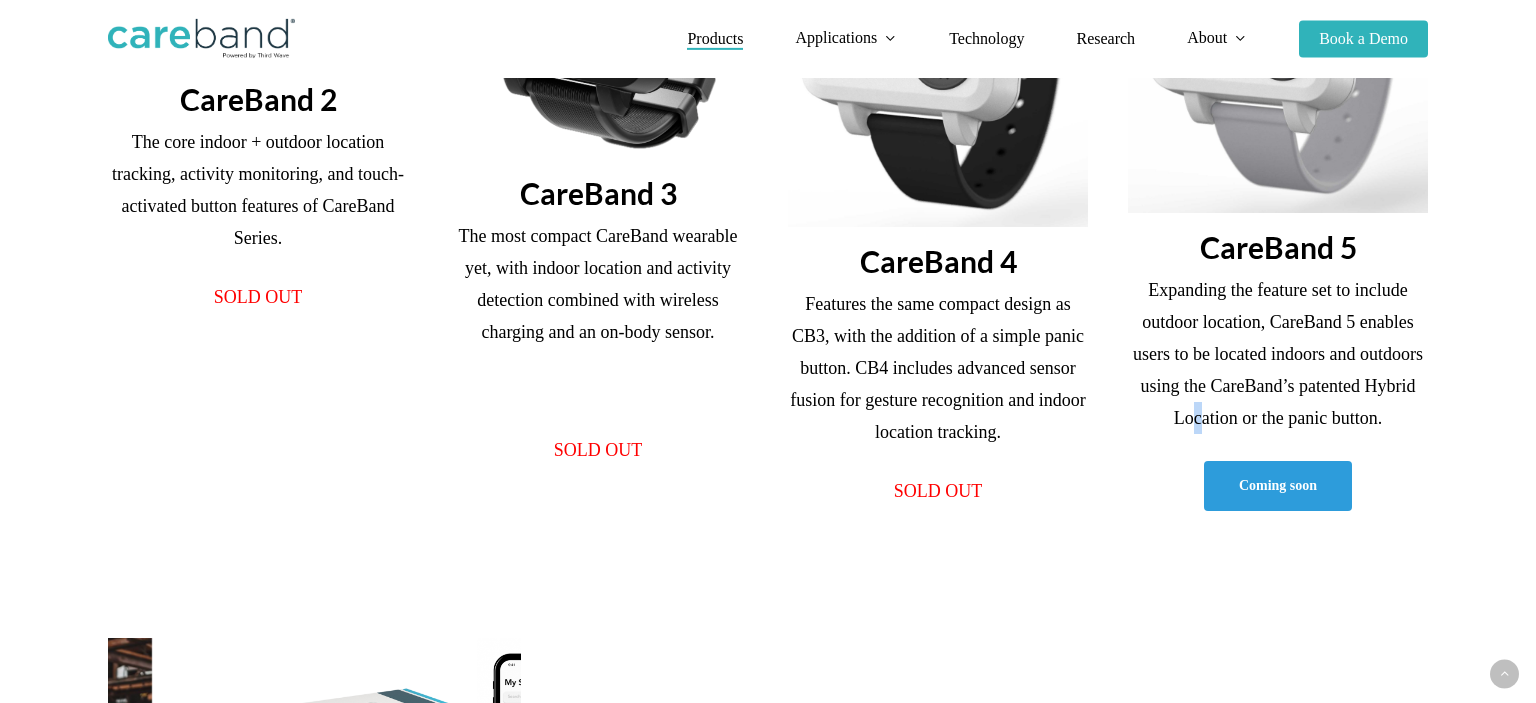 click on "Expanding the feature set to include outdoor location, CareBand 5 enables users to be located indoors and outdoors using the CareBand’s patented Hybrid Location or the panic button." at bounding box center (1278, 354) 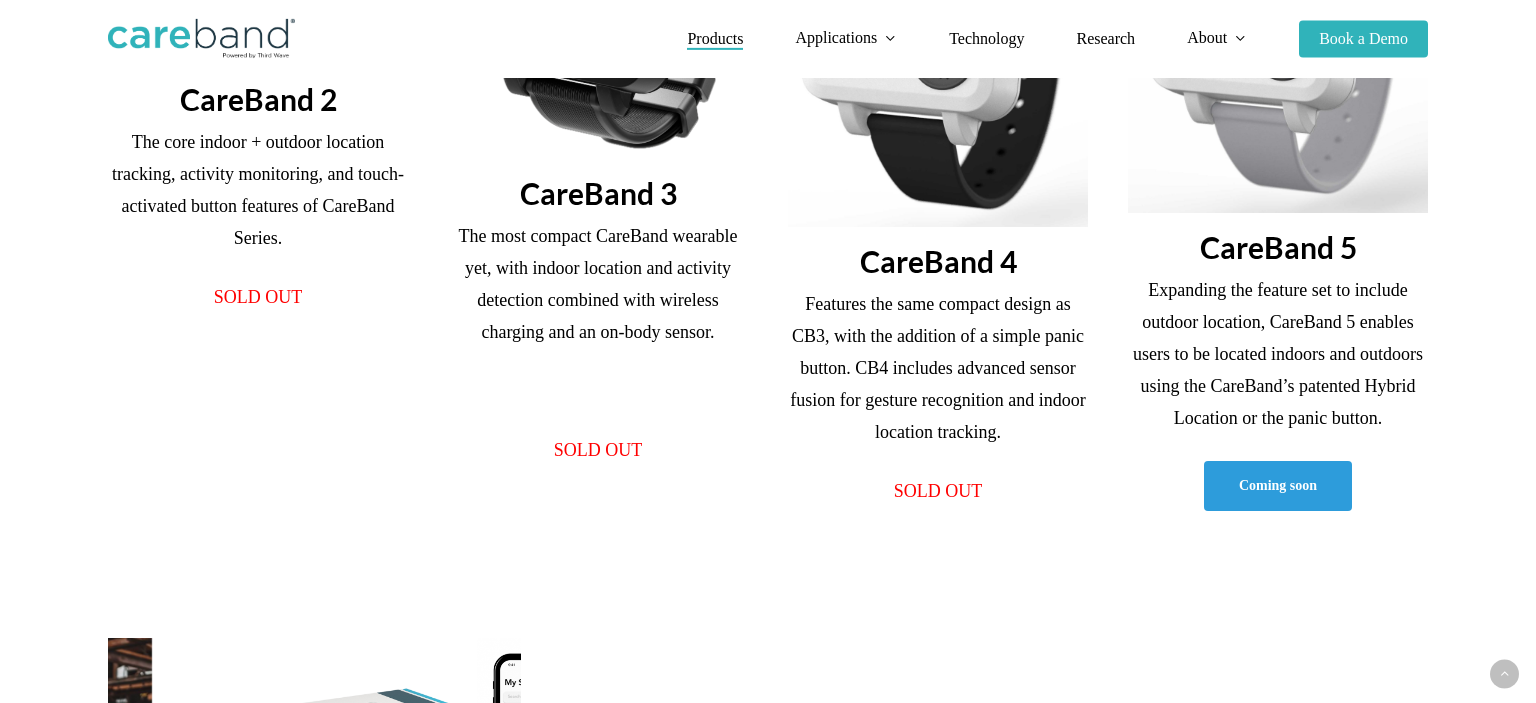 click on "Expanding the feature set to include outdoor location, CareBand 5 enables users to be located indoors and outdoors using the CareBand’s patented Hybrid Location or the panic button." at bounding box center [1278, 354] 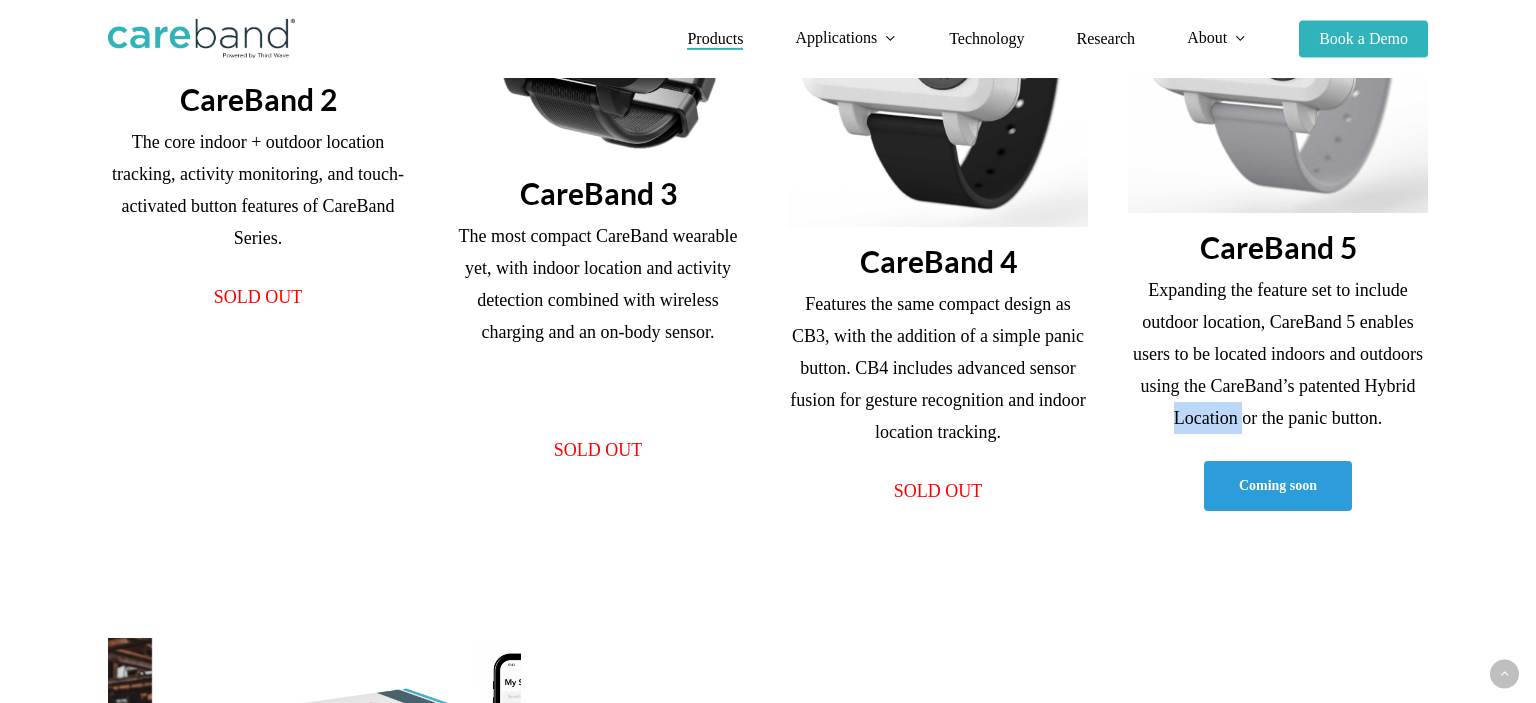 click on "Expanding the feature set to include outdoor location, CareBand 5 enables users to be located indoors and outdoors using the CareBand’s patented Hybrid Location or the panic button." at bounding box center [1278, 354] 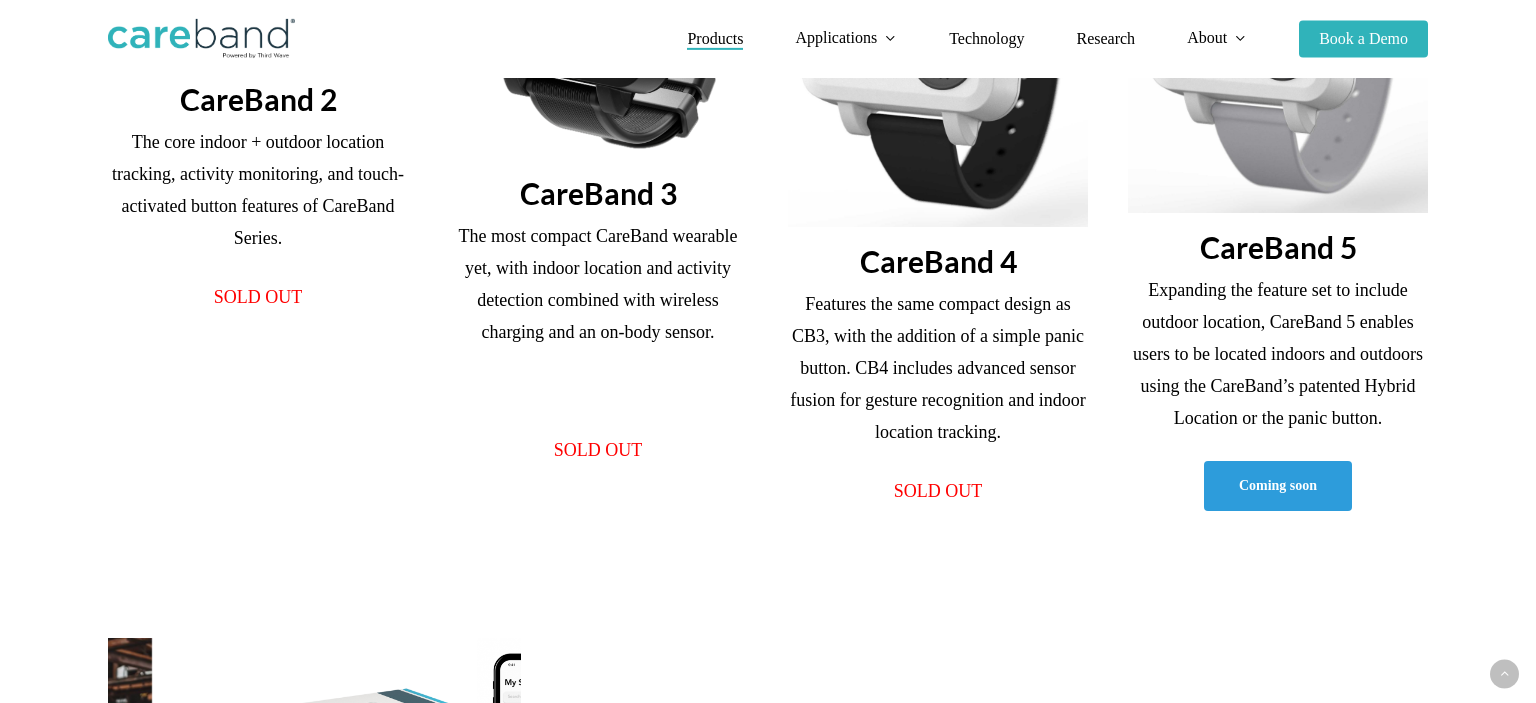 click on "Expanding the feature set to include outdoor location, CareBand 5 enables users to be located indoors and outdoors using the CareBand’s patented Hybrid Location or the panic button." at bounding box center (1278, 354) 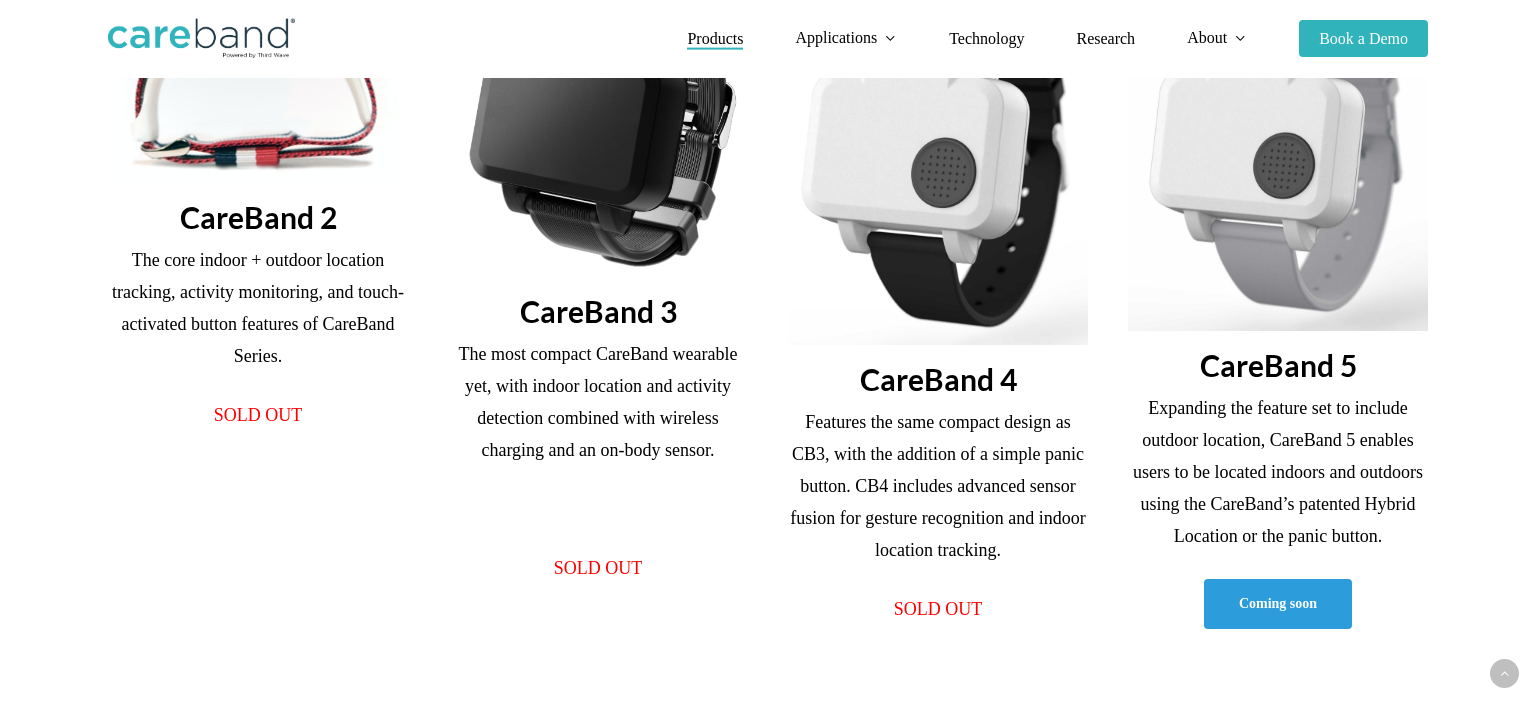 scroll, scrollTop: 780, scrollLeft: 0, axis: vertical 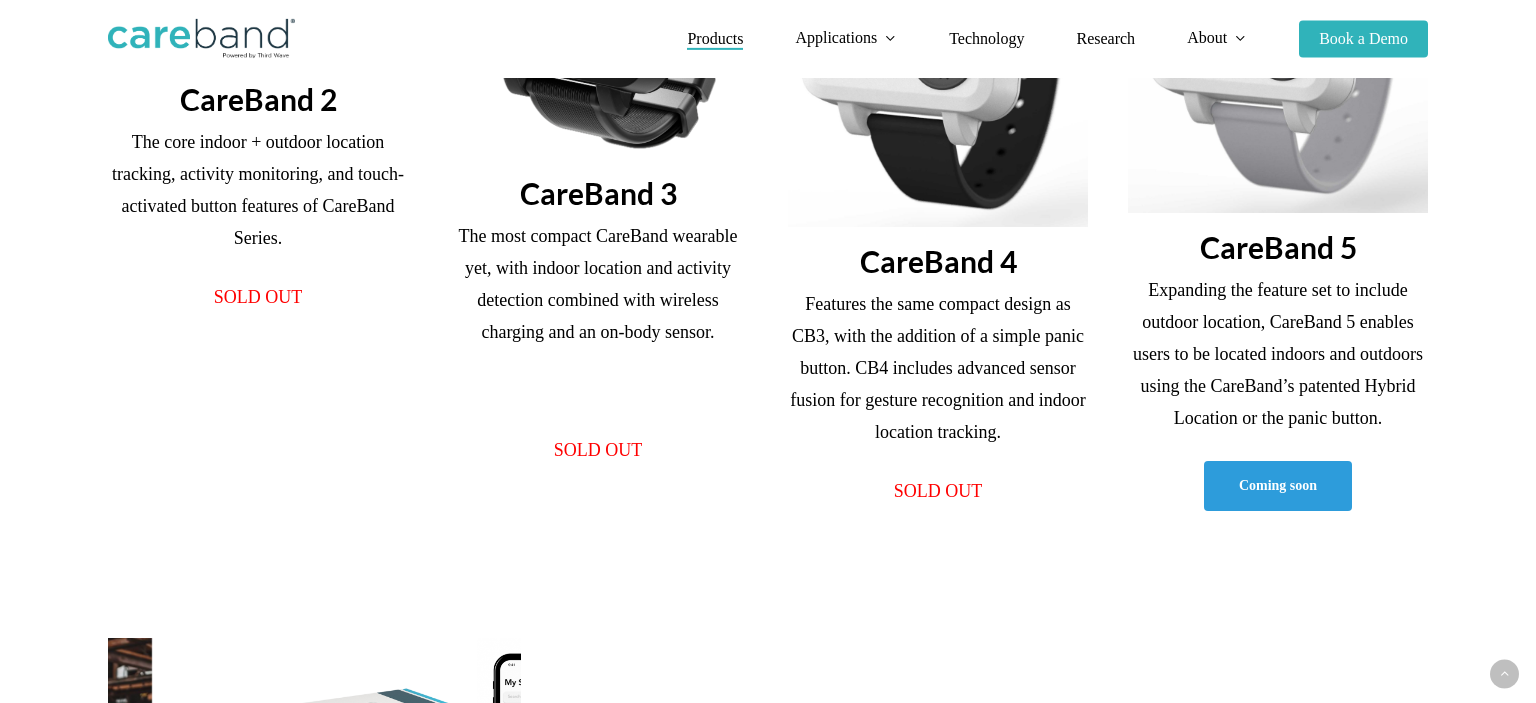 click on "Expanding the feature set to include outdoor location, CareBand 5 enables users to be located indoors and outdoors using the CareBand’s patented Hybrid Location or the panic button." at bounding box center (1278, 354) 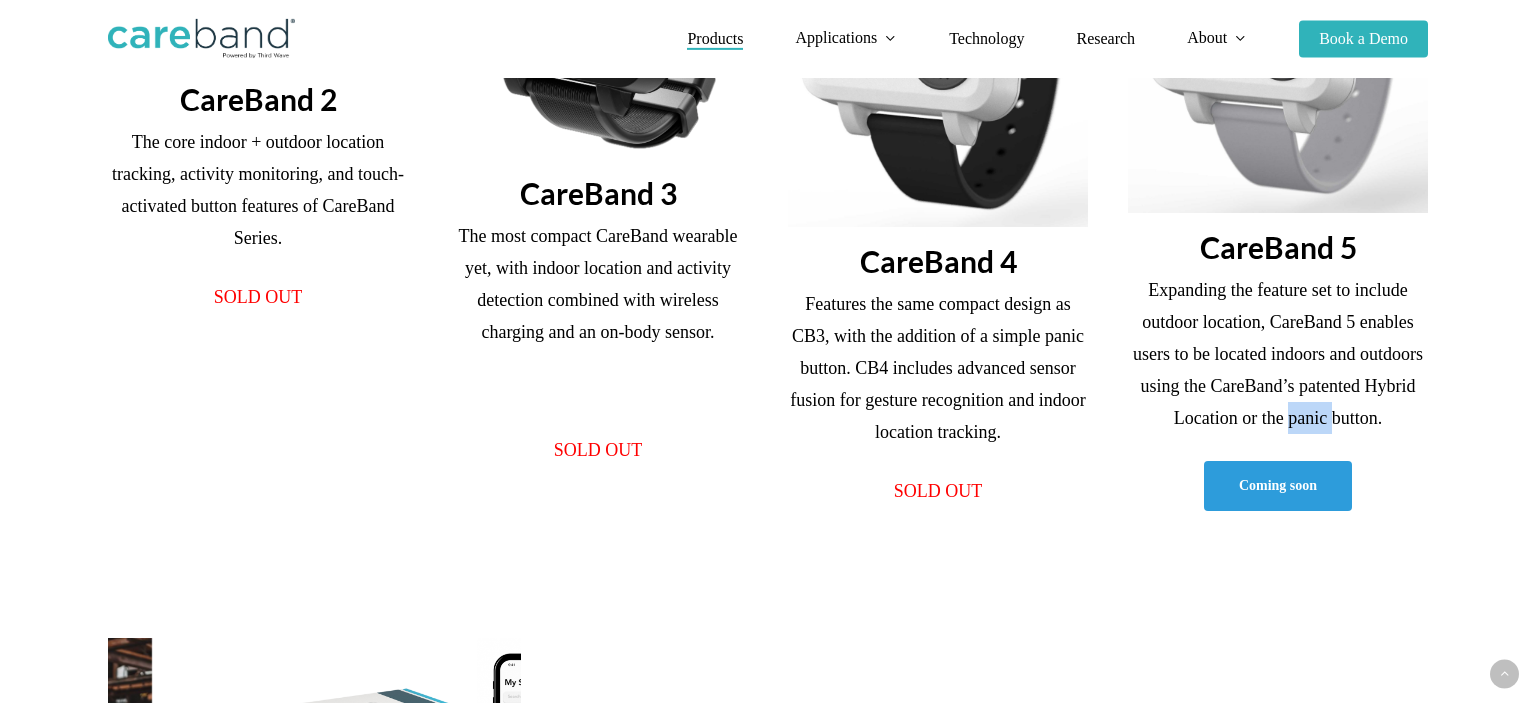 click on "Expanding the feature set to include outdoor location, CareBand 5 enables users to be located indoors and outdoors using the CareBand’s patented Hybrid Location or the panic button." at bounding box center (1278, 354) 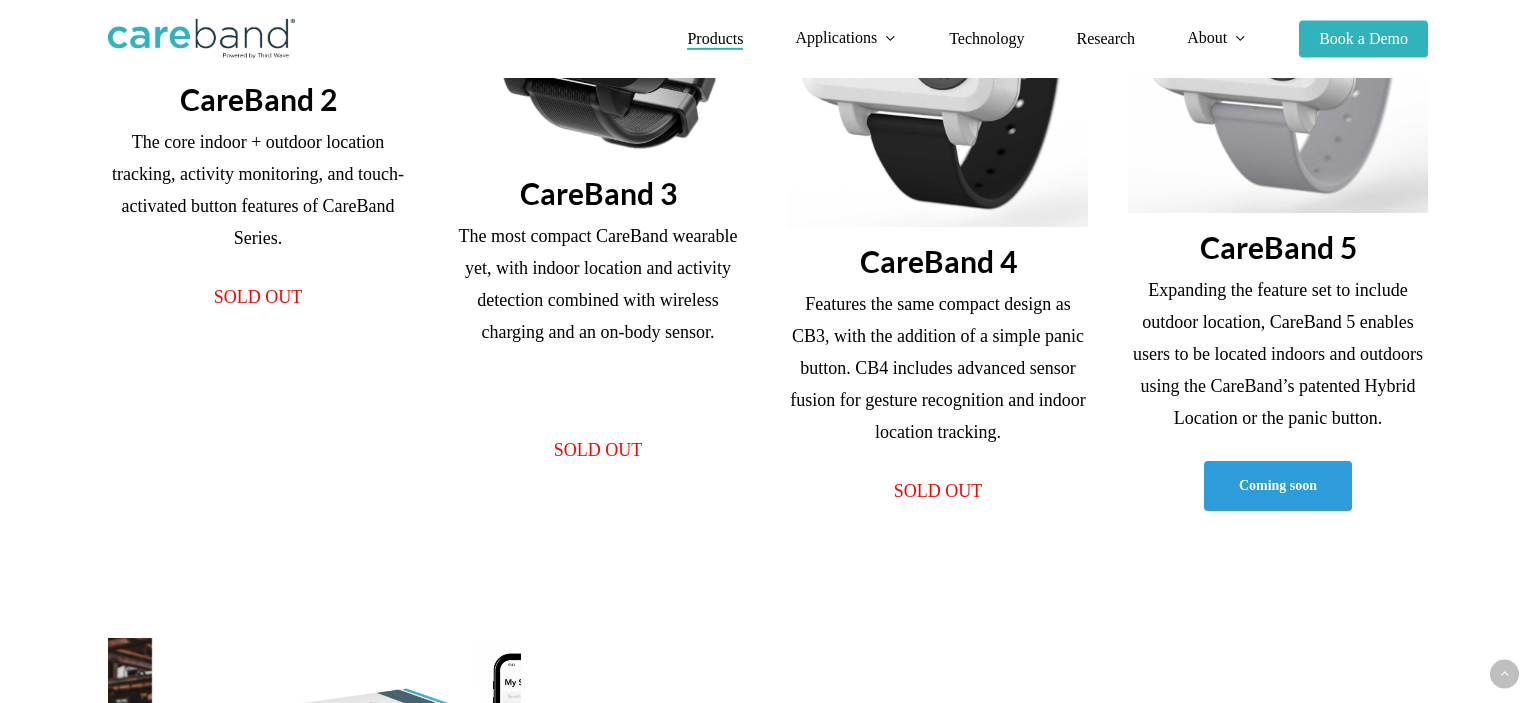 click on "Features the same compact design as CB3, with the addition of a simple panic button. CB4 includes advanced sensor fusion for gesture recognition and indoor location tracking." at bounding box center [938, 381] 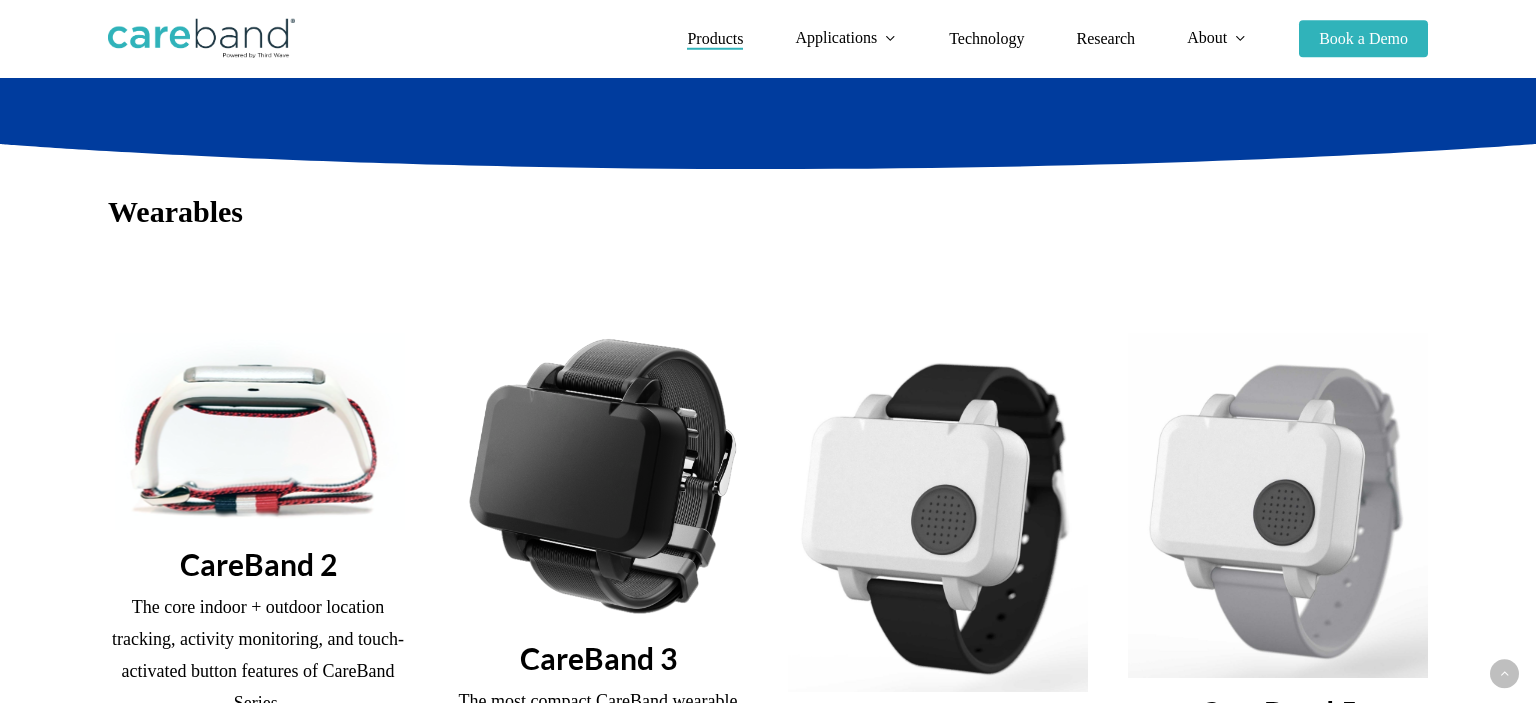 scroll, scrollTop: 0, scrollLeft: 0, axis: both 